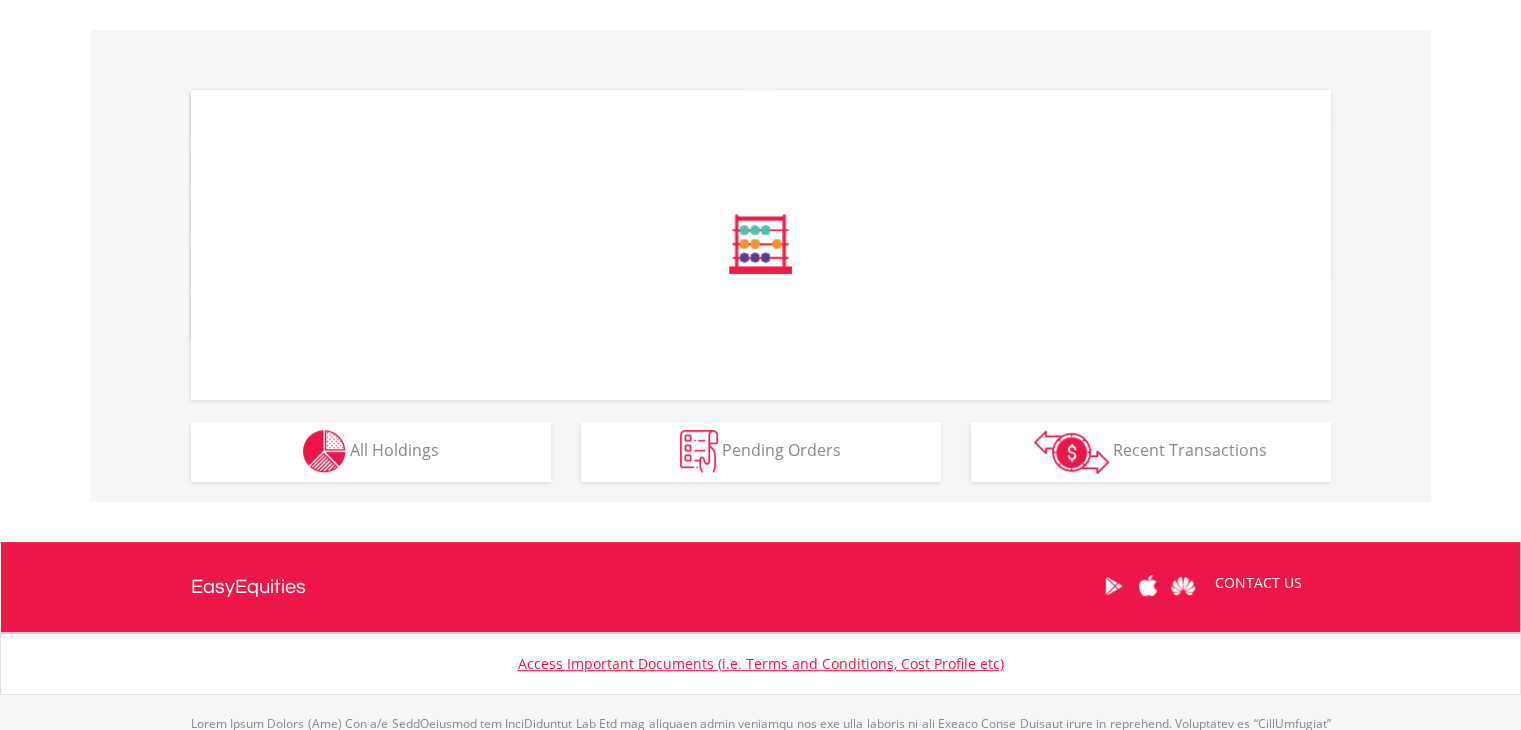 scroll, scrollTop: 600, scrollLeft: 0, axis: vertical 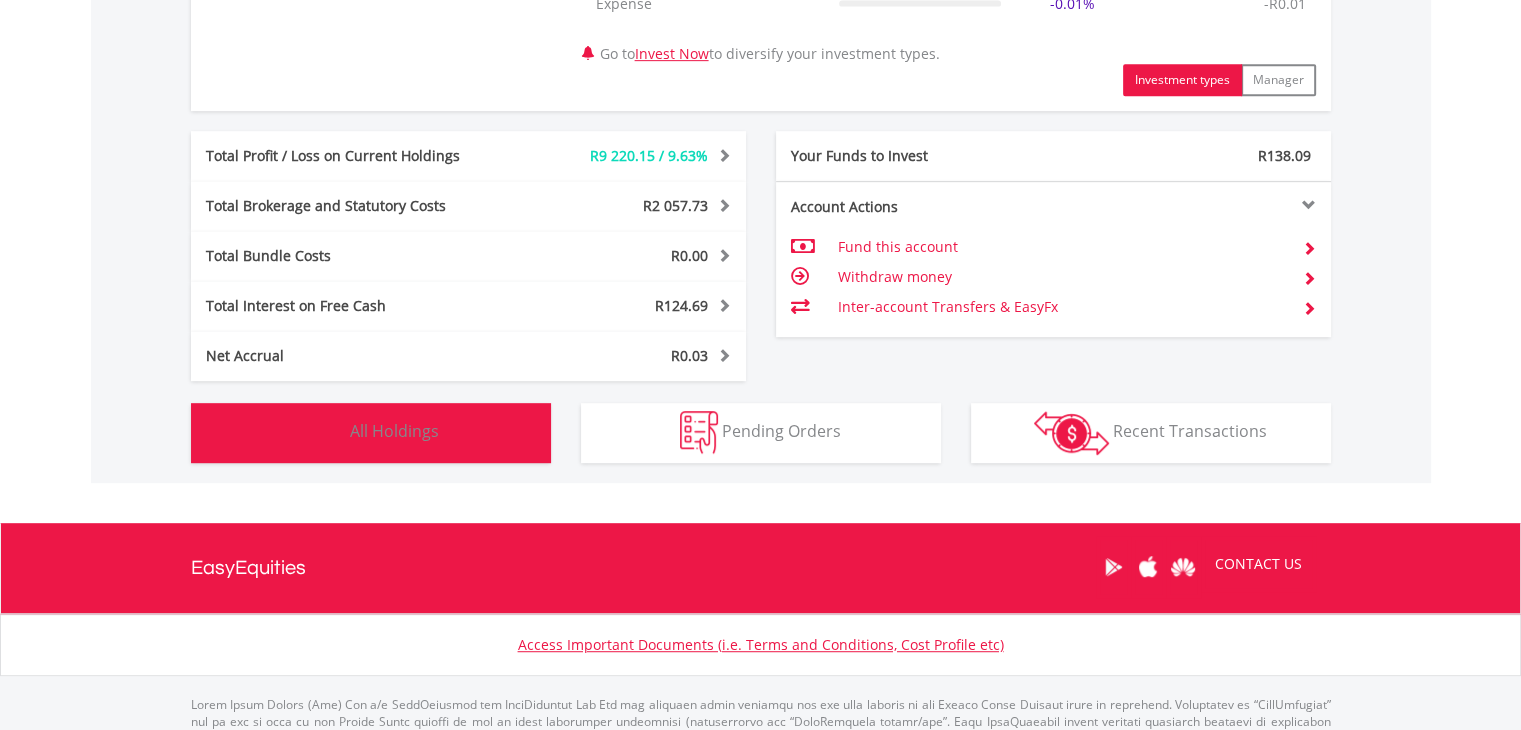 click on "All Holdings" at bounding box center (394, 431) 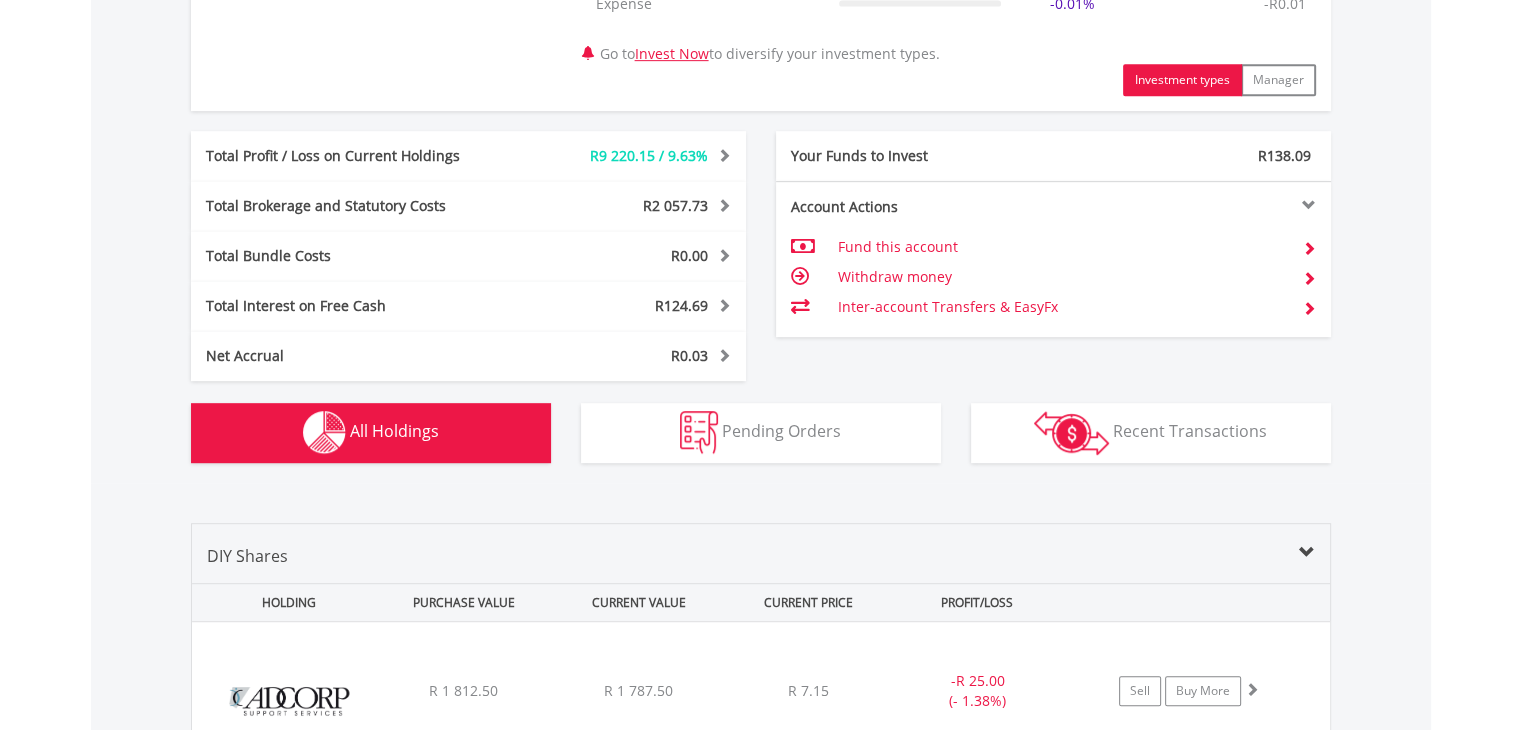 scroll, scrollTop: 1521, scrollLeft: 0, axis: vertical 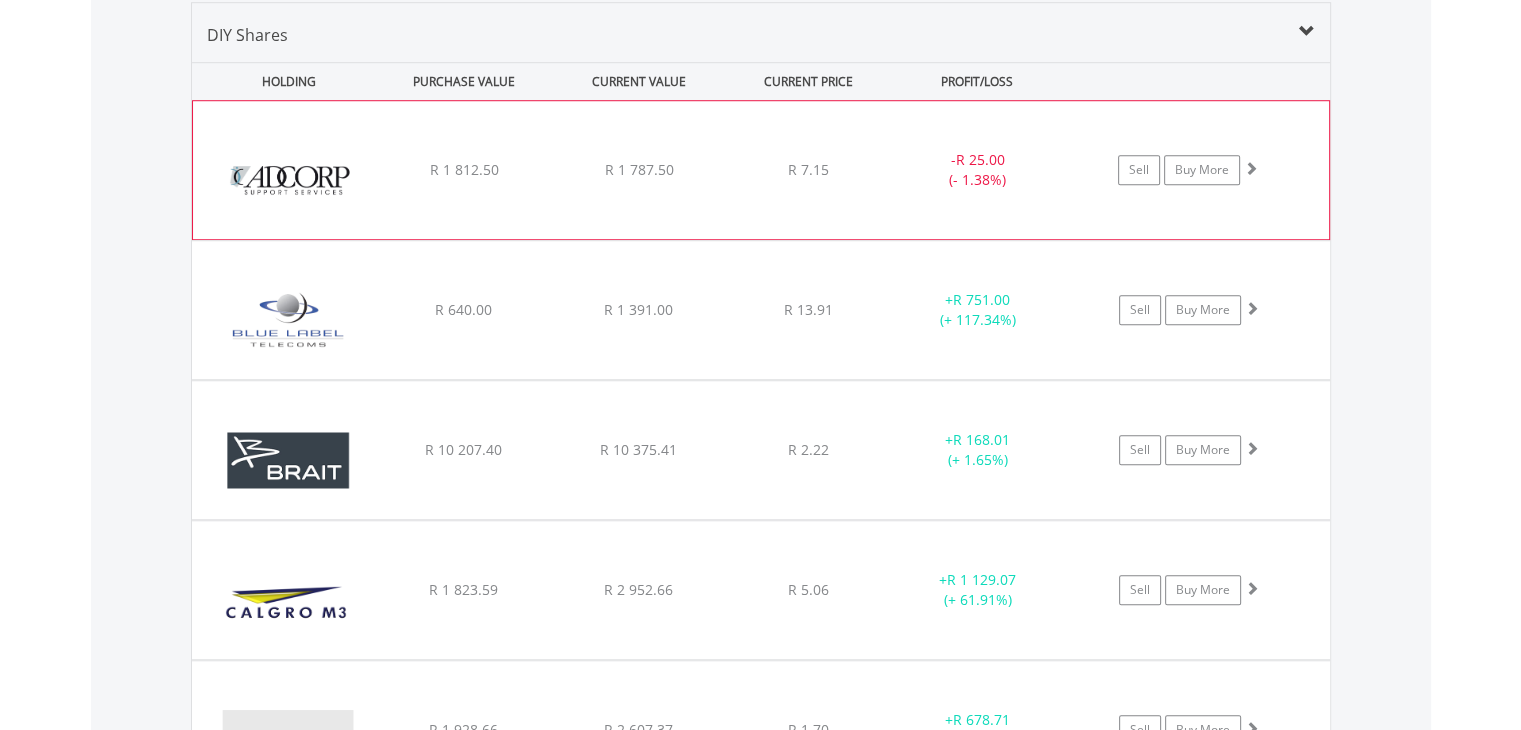click on "R 1 787.50" at bounding box center (639, 170) 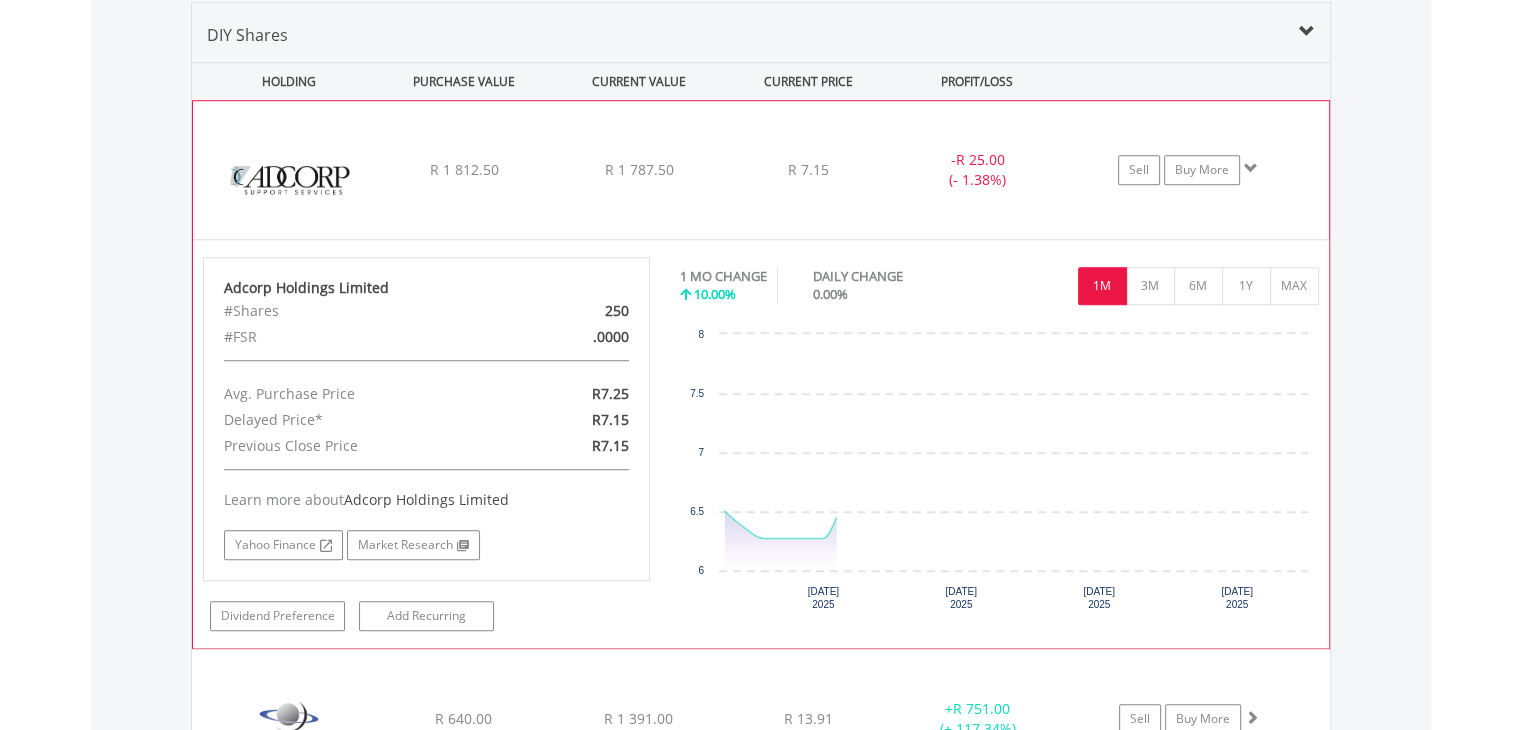 click on "R 1 787.50" at bounding box center [639, 170] 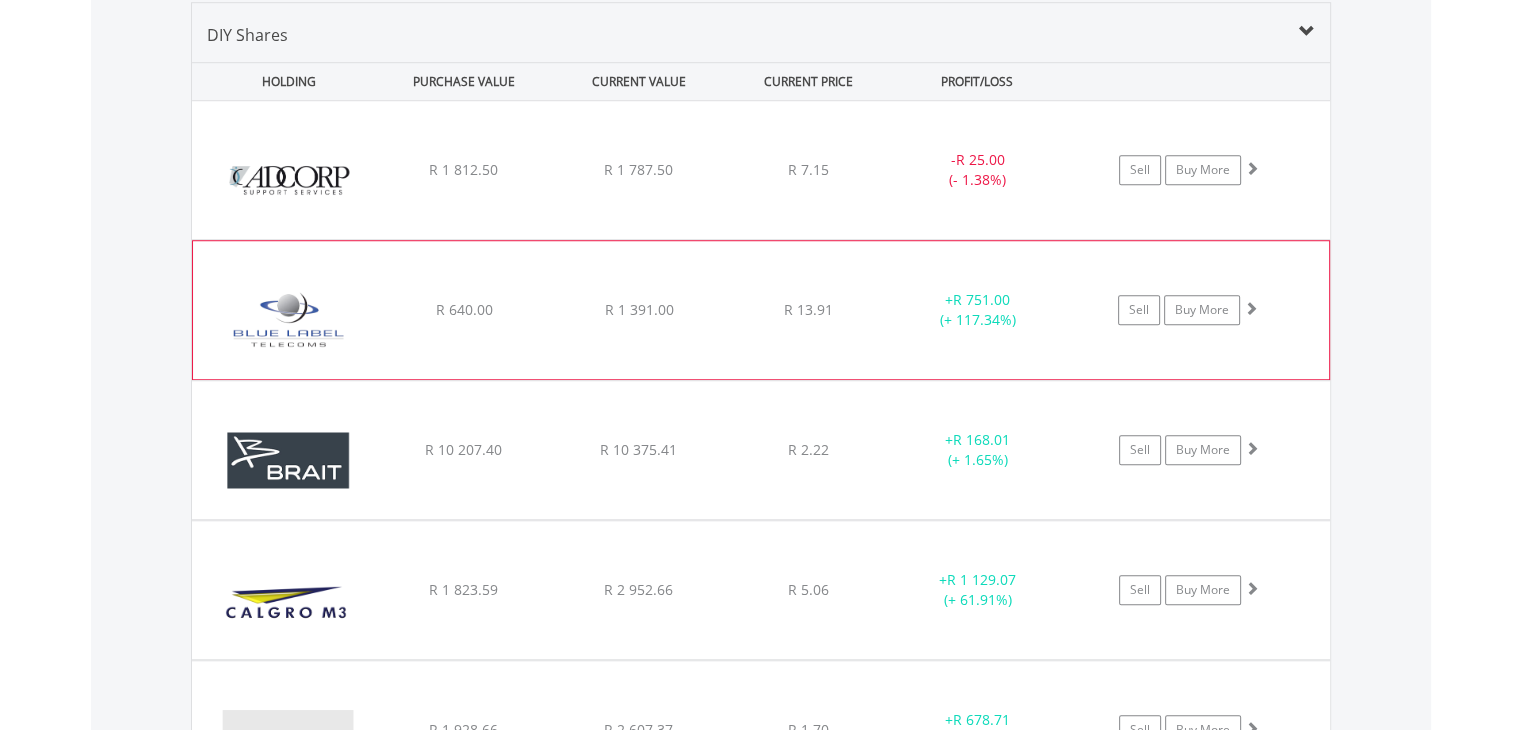 click on "R 13.91" at bounding box center [808, 170] 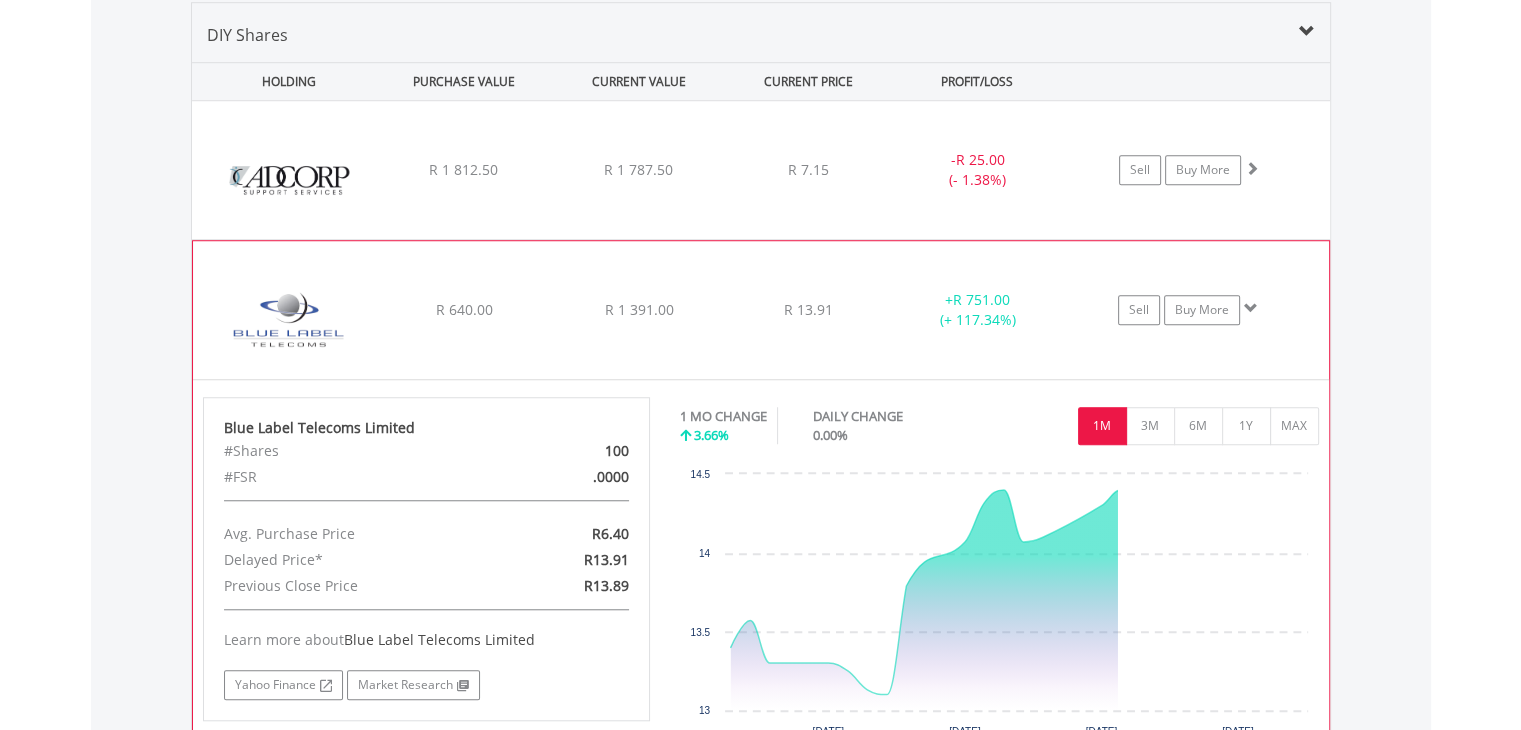 click on "R 1 391.00" at bounding box center [638, 170] 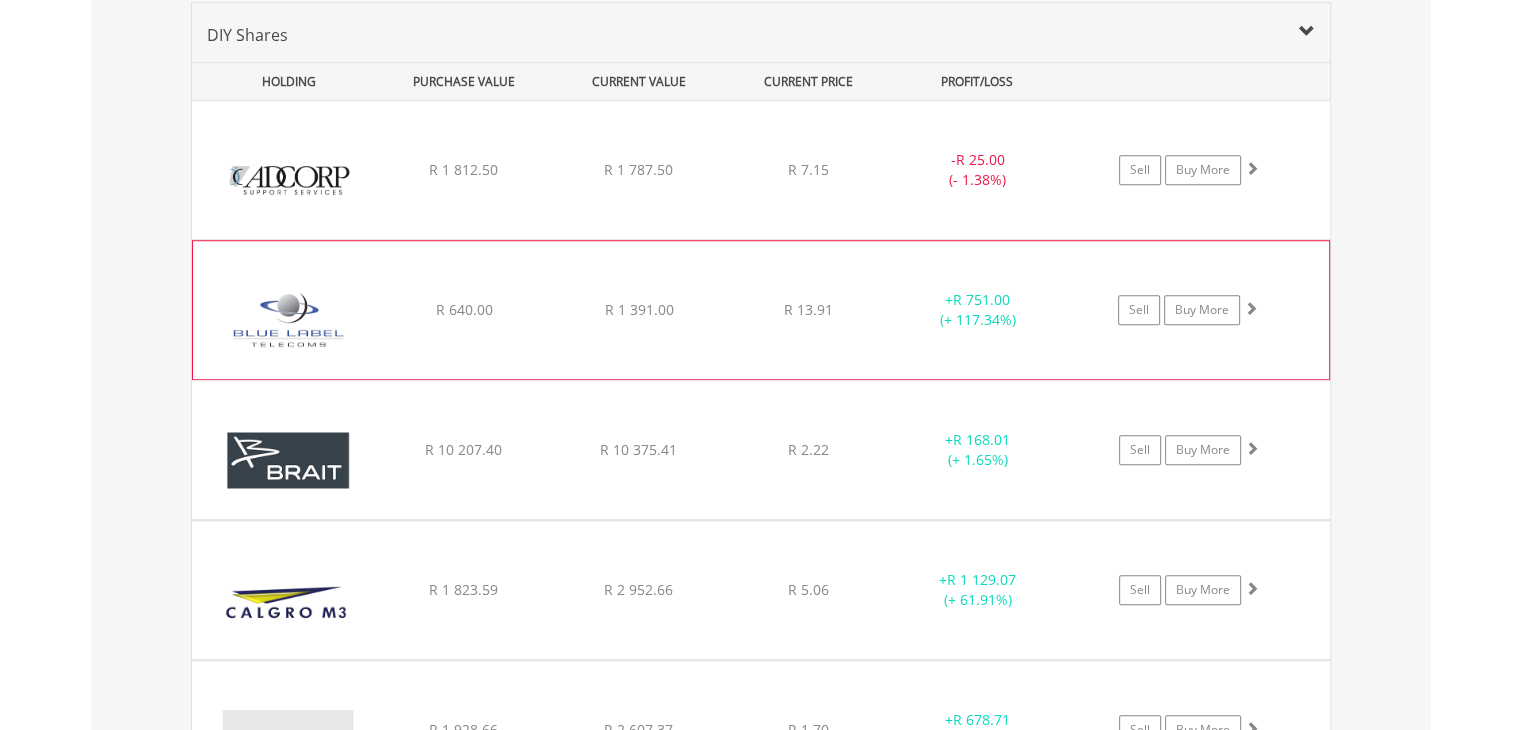 click on "R 1 391.00" at bounding box center (638, 170) 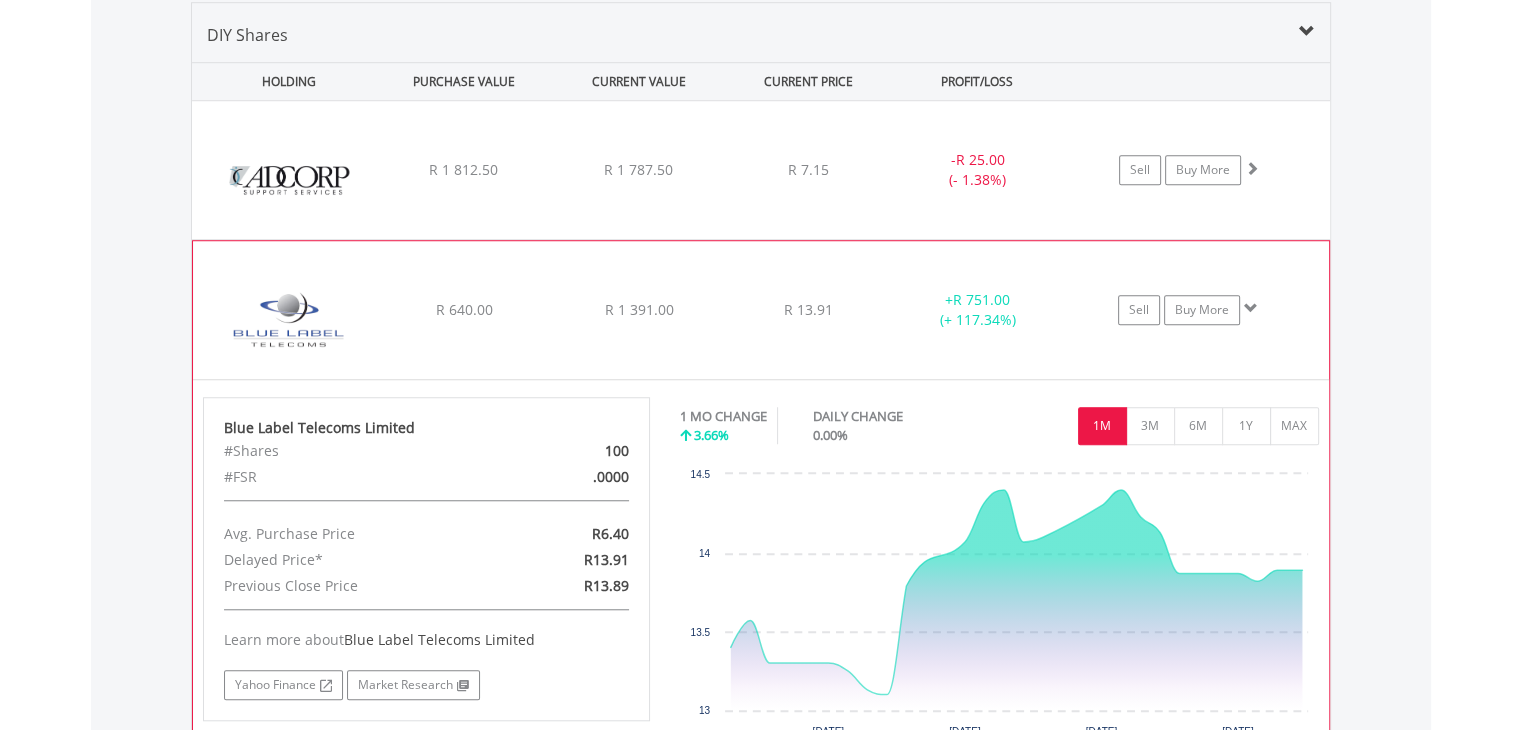 click on "R 1 391.00" at bounding box center [638, 170] 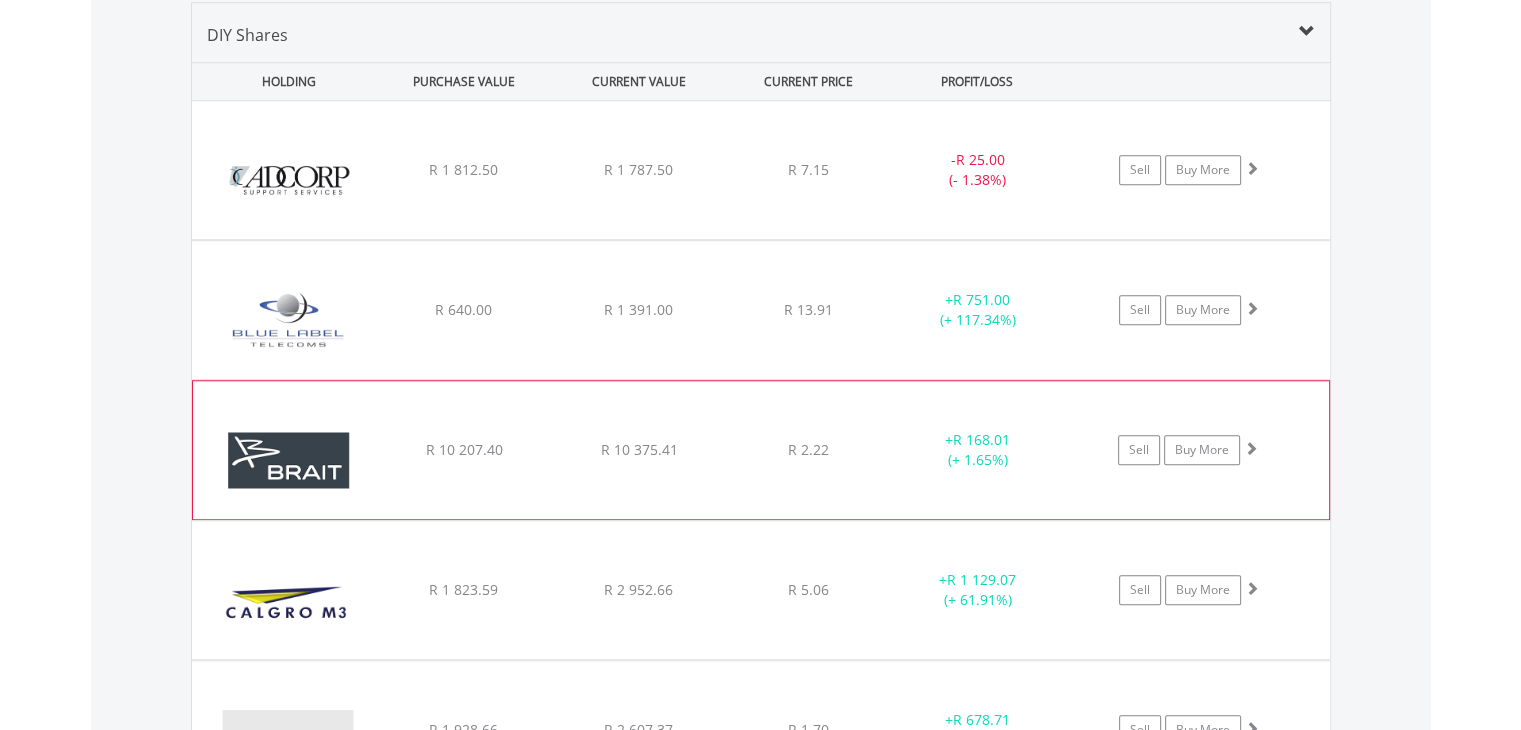 click on "﻿
Brait SE
R 10 207.40
R 10 375.41
R 2.22
+  R 168.01 (+ 1.65%)
Sell
Buy More" at bounding box center [761, 170] 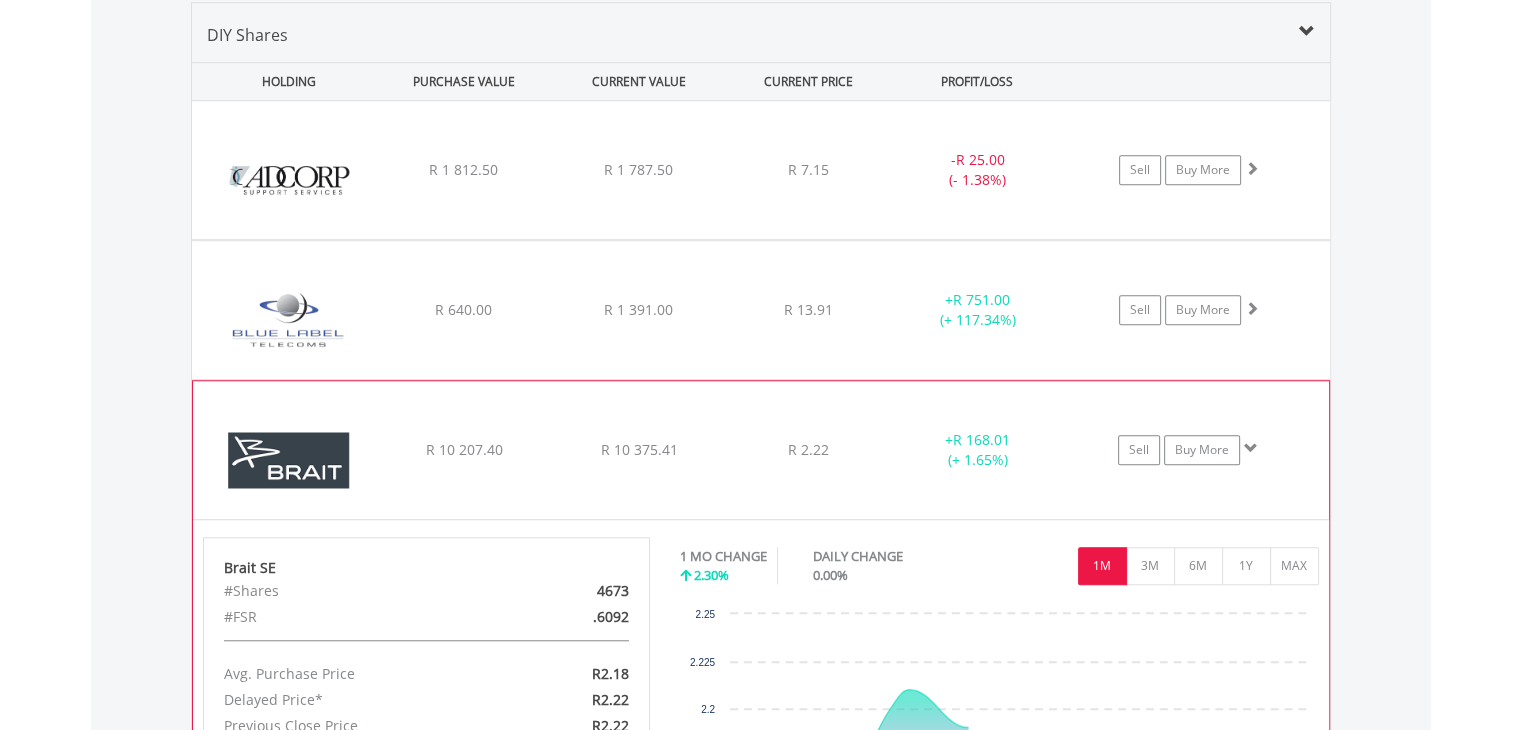 click on "R 10 375.41" at bounding box center [638, 170] 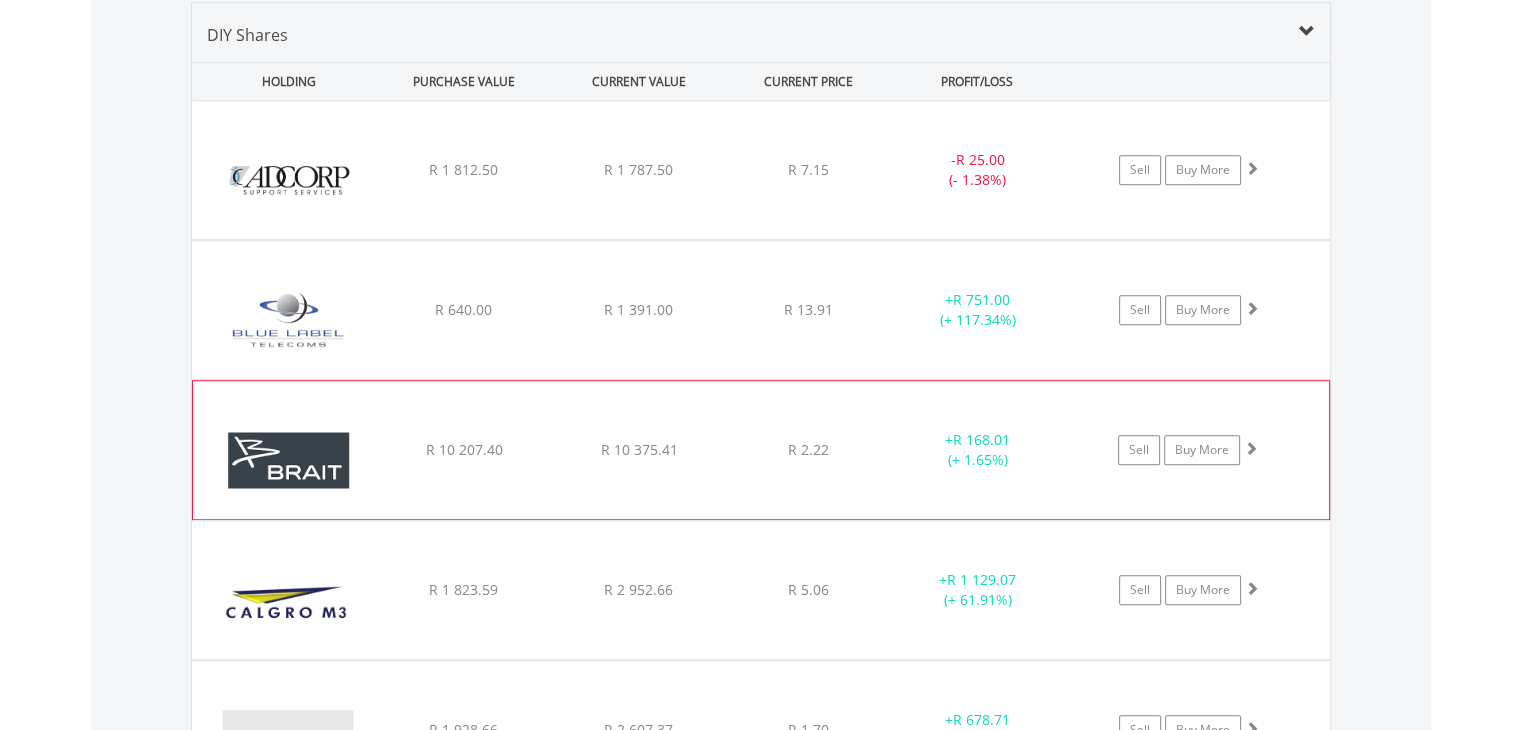 click on "R 10 375.41" at bounding box center [638, 170] 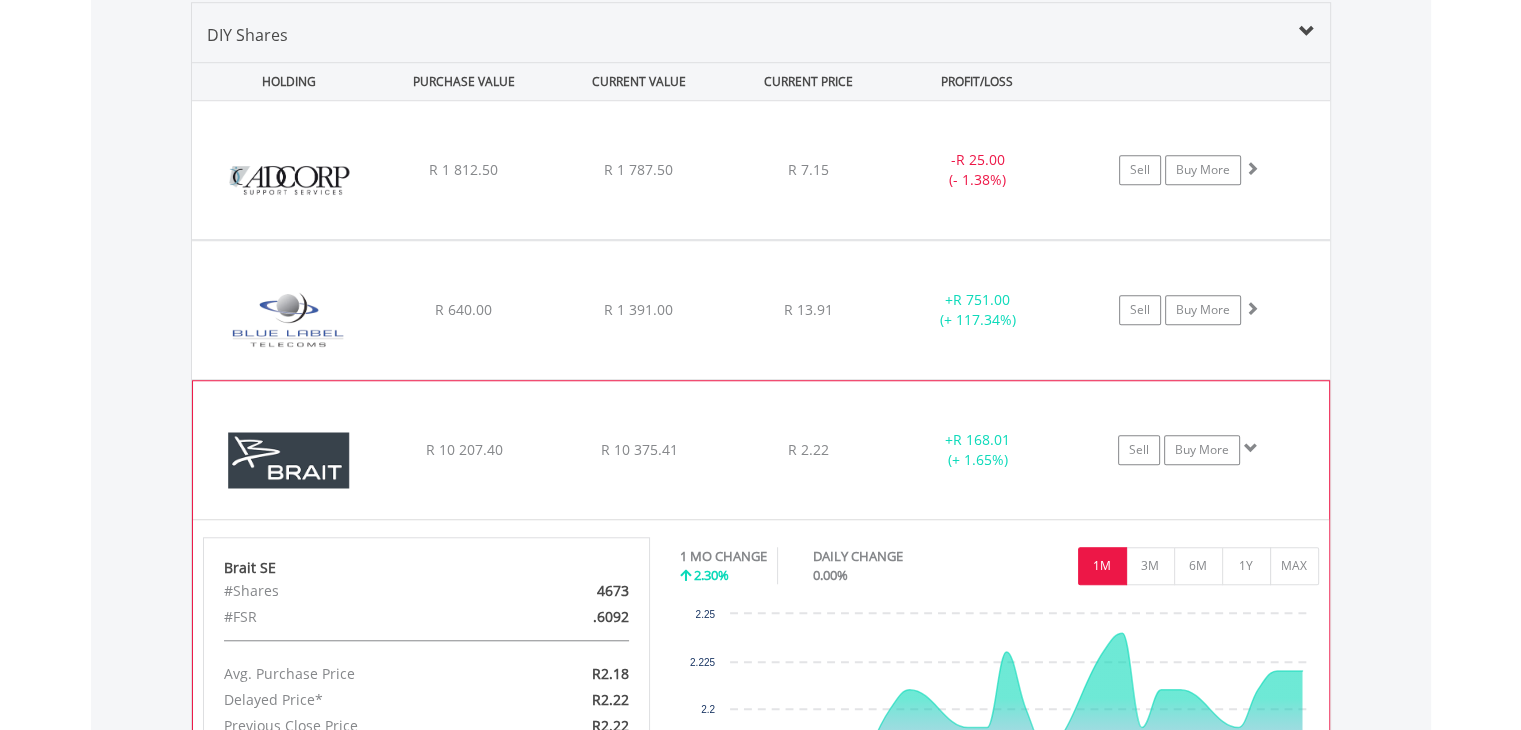 click on "R 10 375.41" at bounding box center [638, 170] 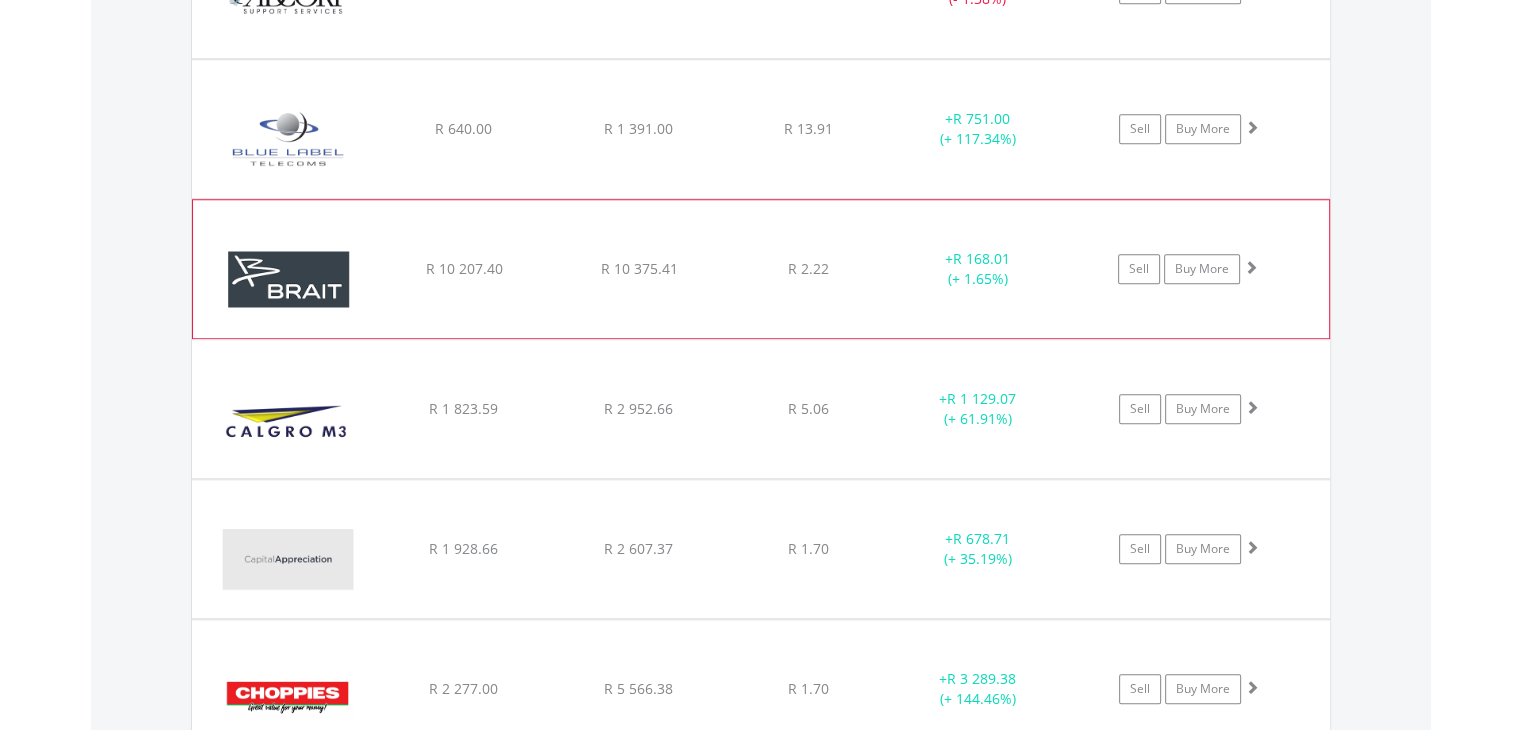 scroll, scrollTop: 1821, scrollLeft: 0, axis: vertical 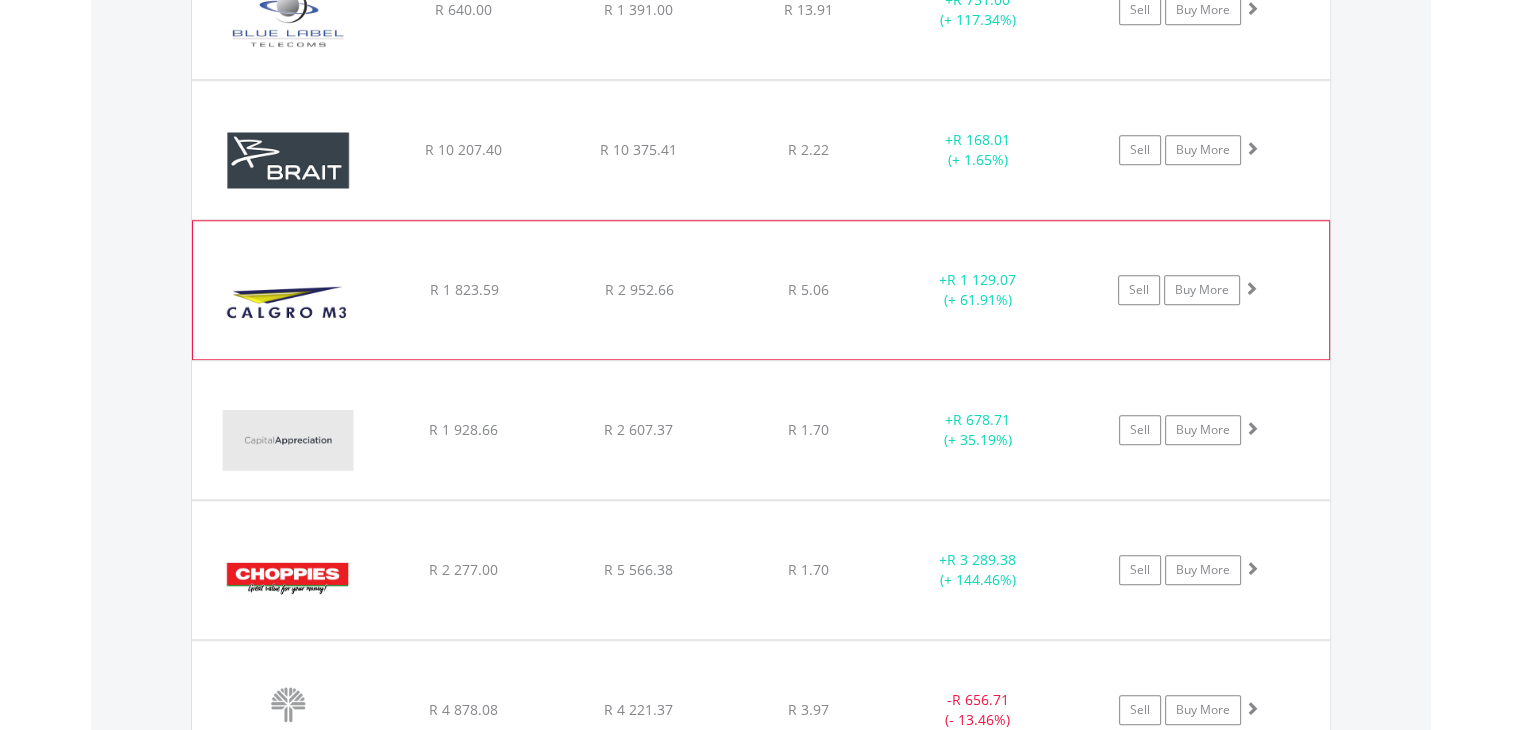 click on "R 5.06" at bounding box center (808, -130) 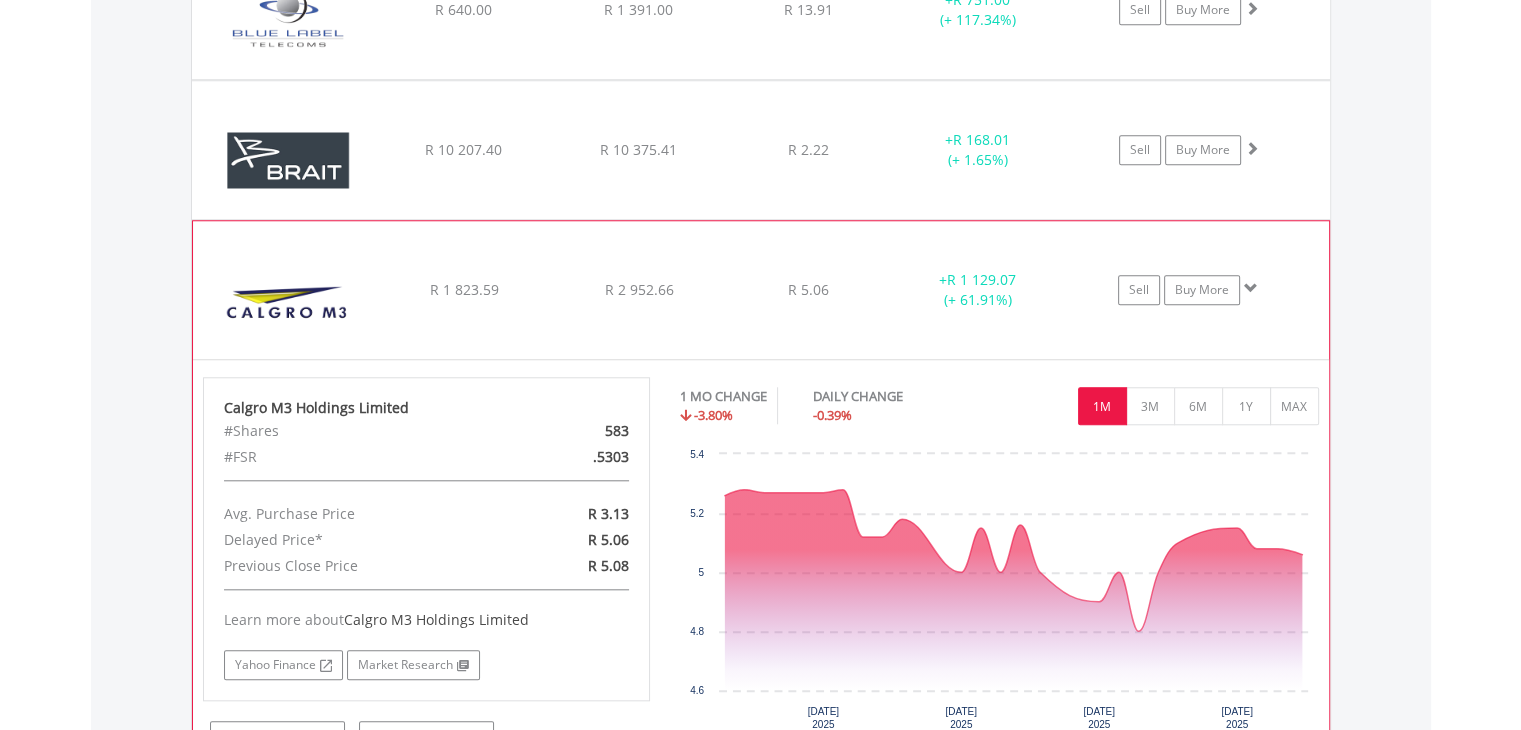 click on "﻿
Calgro M3 Holdings Limited
R 1 823.59
R 2 952.66
R 5.06
+  R 1 129.07 (+ 61.91%)
Sell
Buy More" at bounding box center (761, -130) 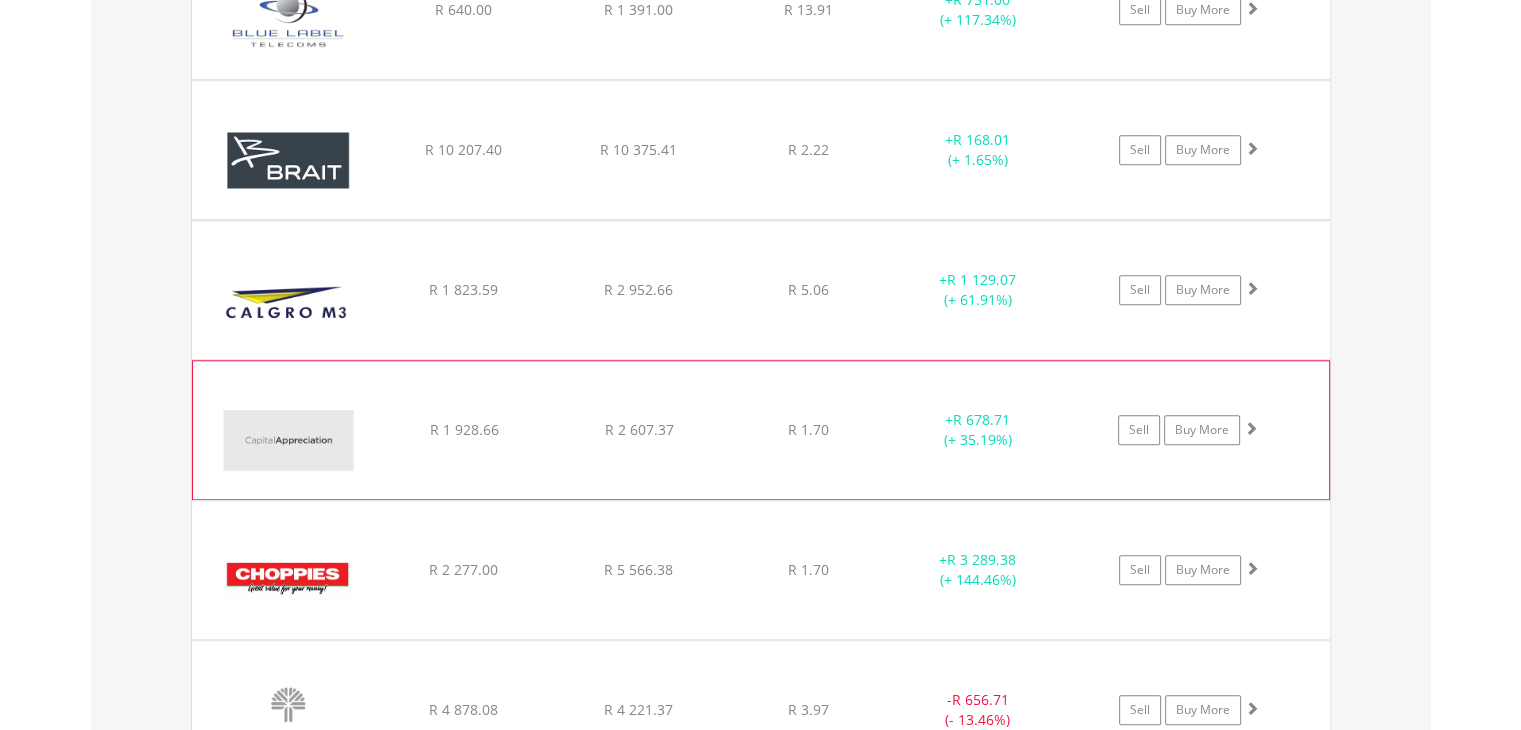 click on "﻿
Capital Appreciation Limited
R 1 928.66
R 2 607.37
R 1.70
+  R 678.71 (+ 35.19%)
Sell
Buy More" at bounding box center [761, -130] 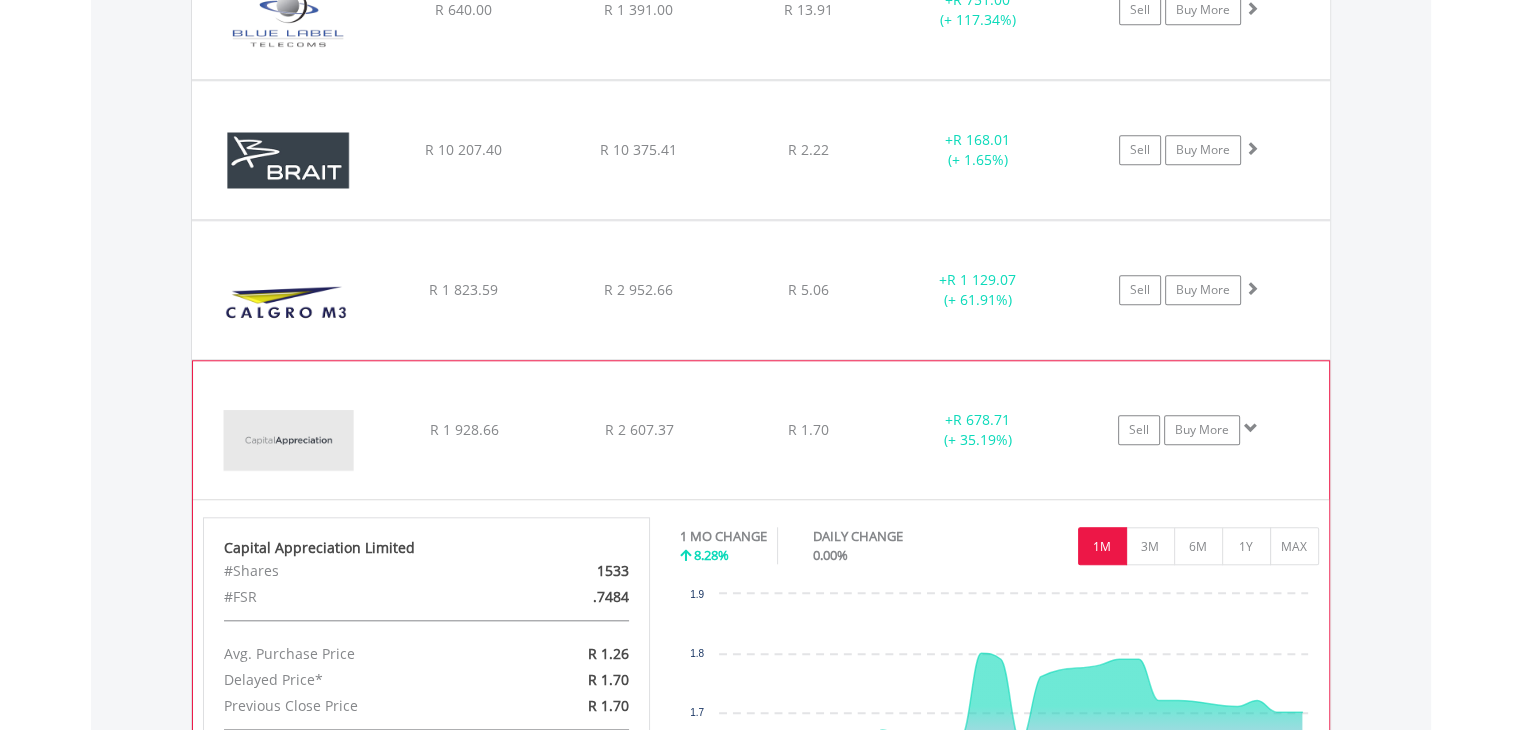 click on "R 1.70" at bounding box center [808, -130] 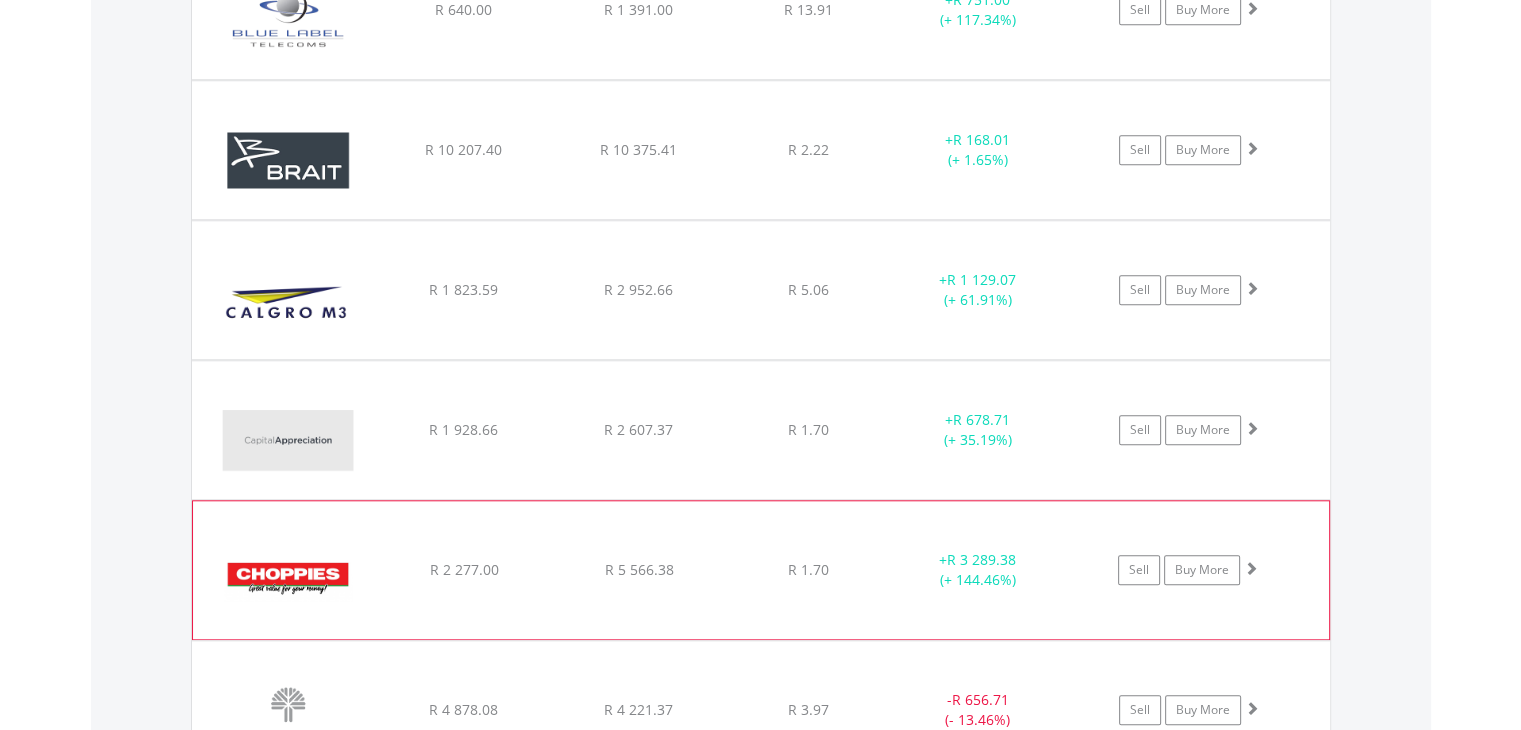 click on "﻿
Choppies Enterprises Ltd
R 2 277.00
R 5 566.38
R 1.70
+  R 3 289.38 (+ 144.46%)
Sell
Buy More" at bounding box center [761, -130] 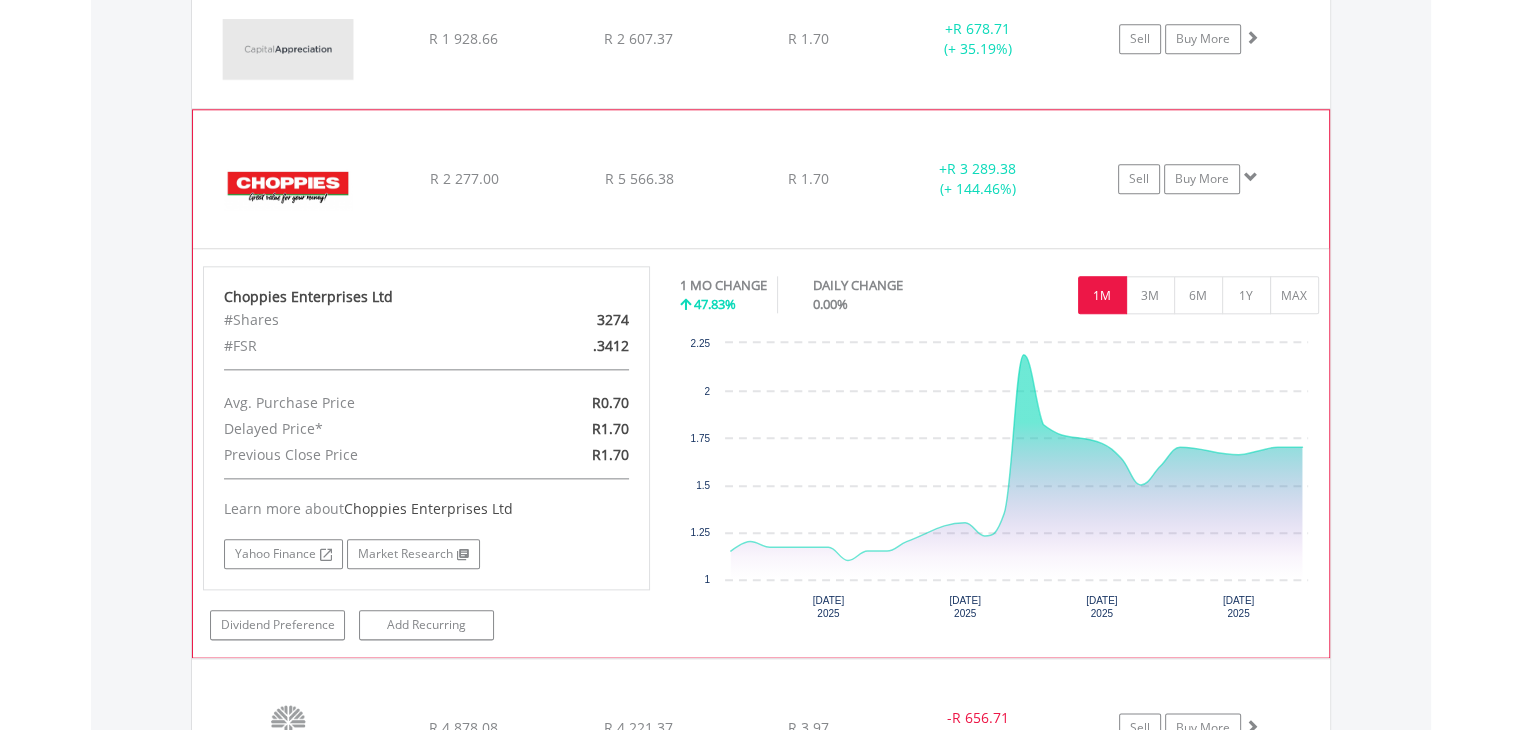 scroll, scrollTop: 2221, scrollLeft: 0, axis: vertical 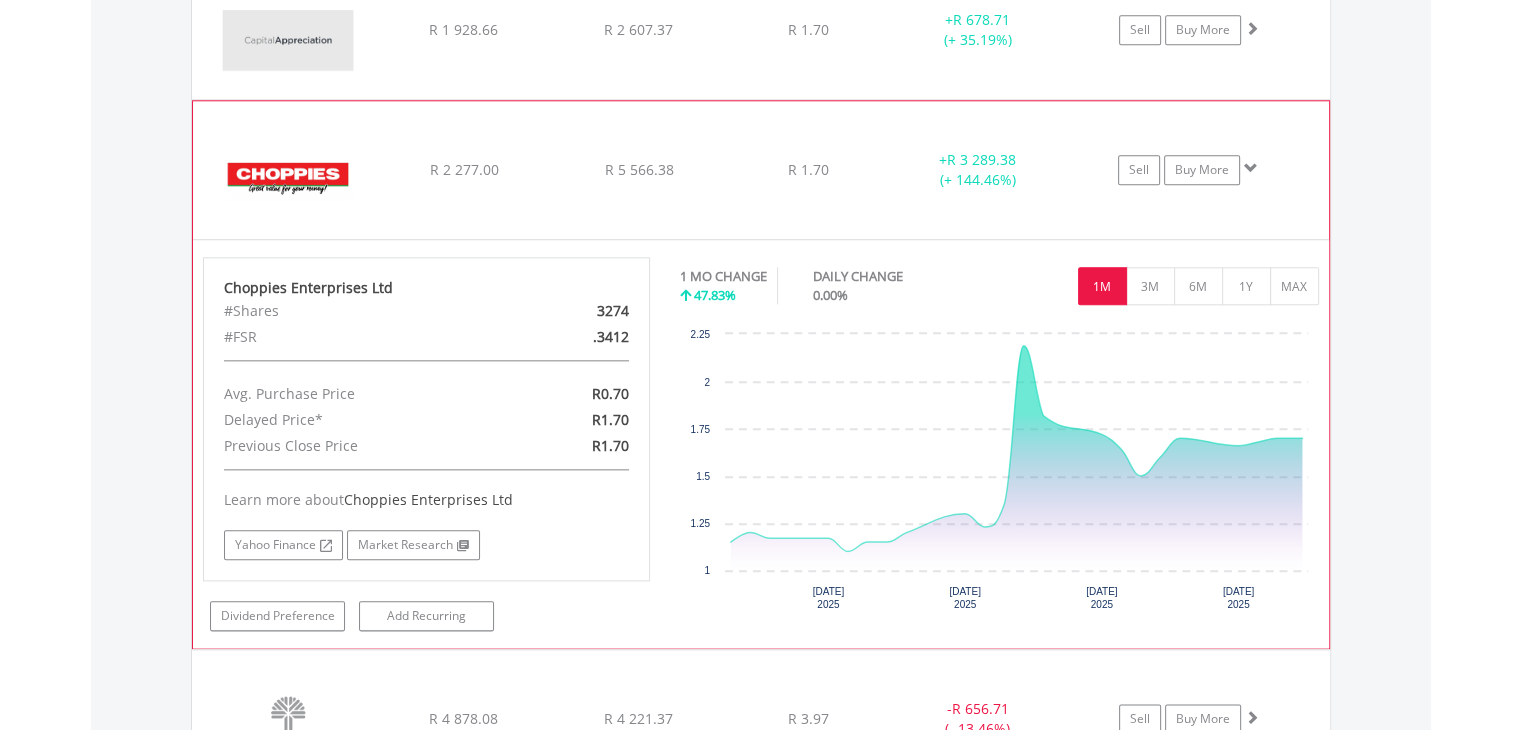 click on "R 1.70" at bounding box center (808, -530) 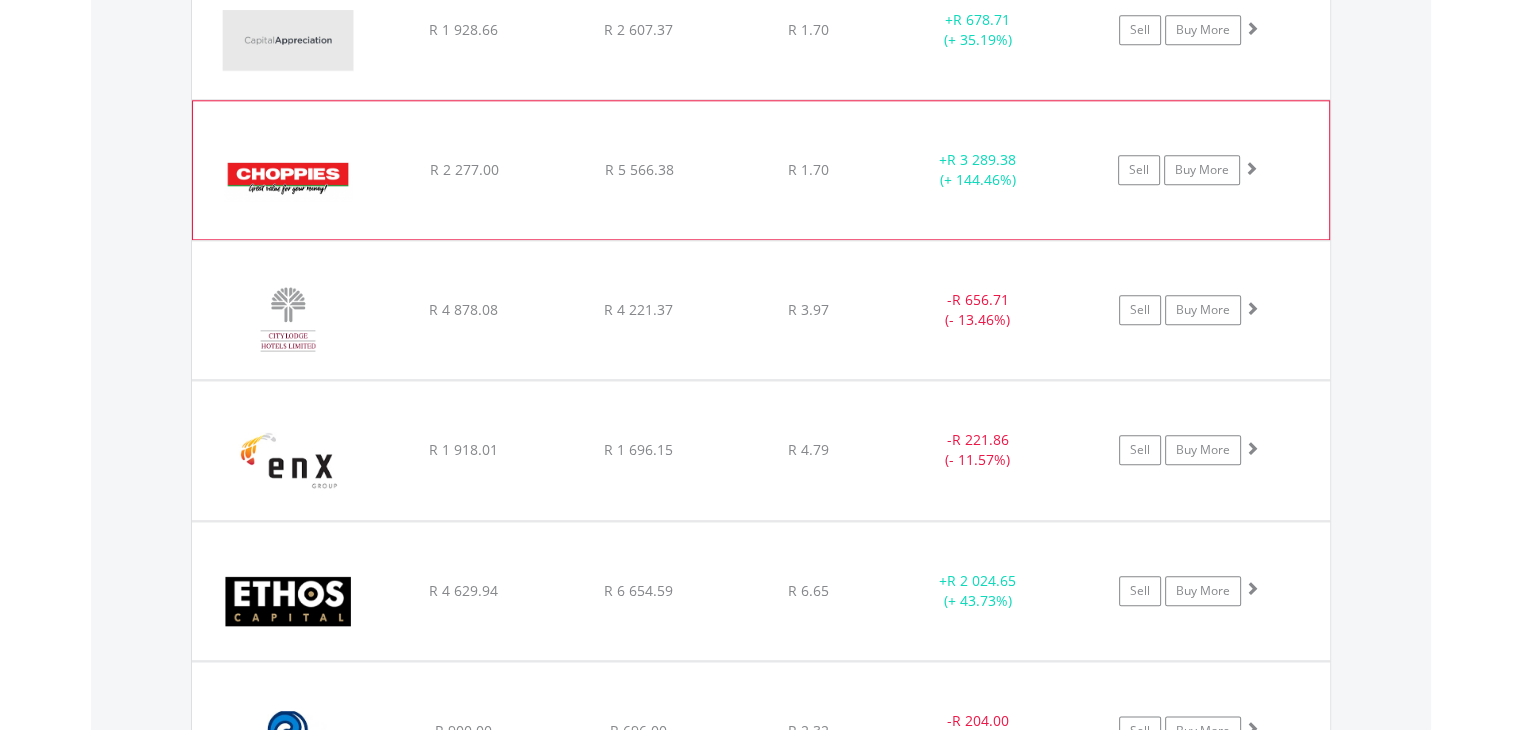 click on "﻿
Choppies Enterprises Ltd
R 2 277.00
R 5 566.38
R 1.70
+  R 3 289.38 (+ 144.46%)
Sell
Buy More" at bounding box center (761, -530) 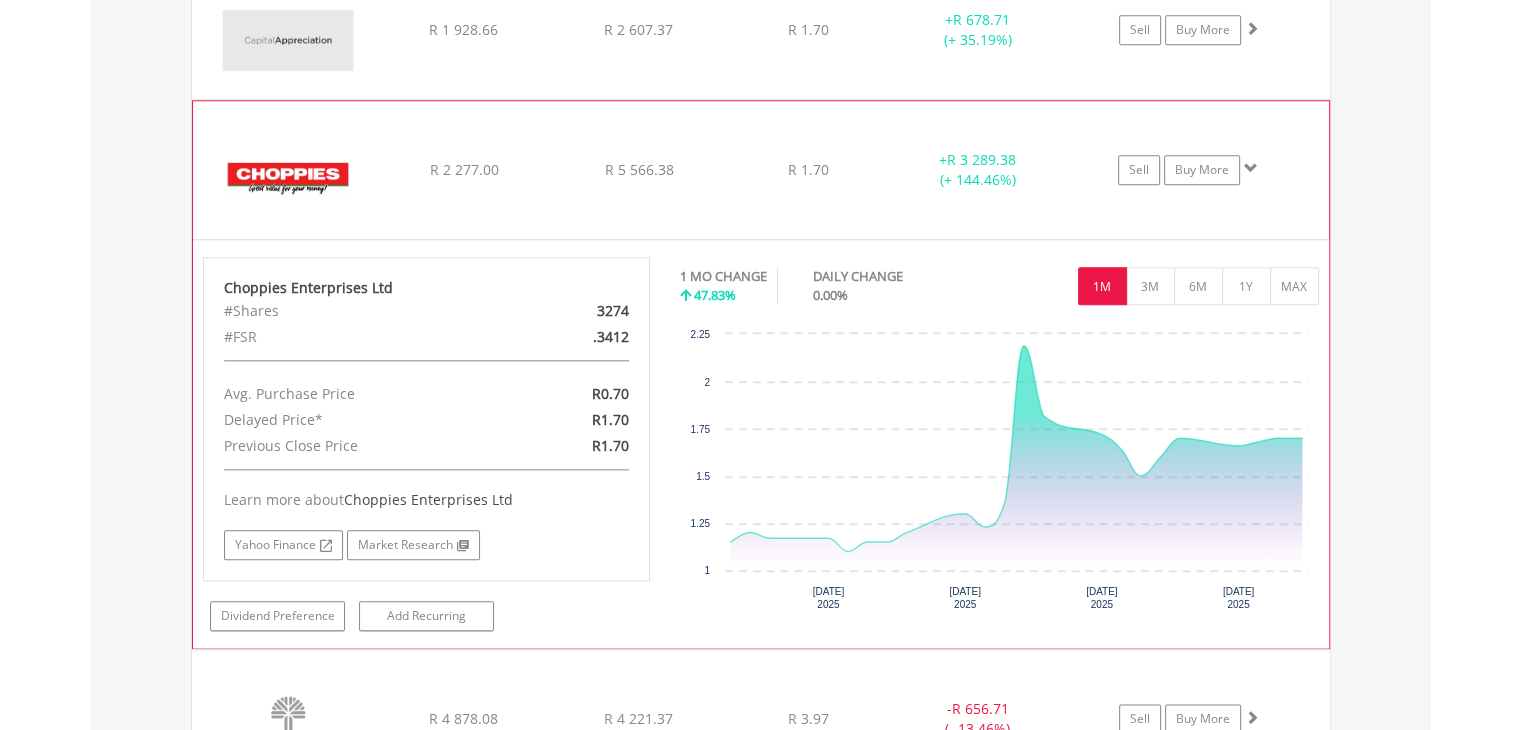 click on "﻿
Choppies Enterprises Ltd
R 2 277.00
R 5 566.38
R 1.70
+  R 3 289.38 (+ 144.46%)
Sell
Buy More" at bounding box center [761, -530] 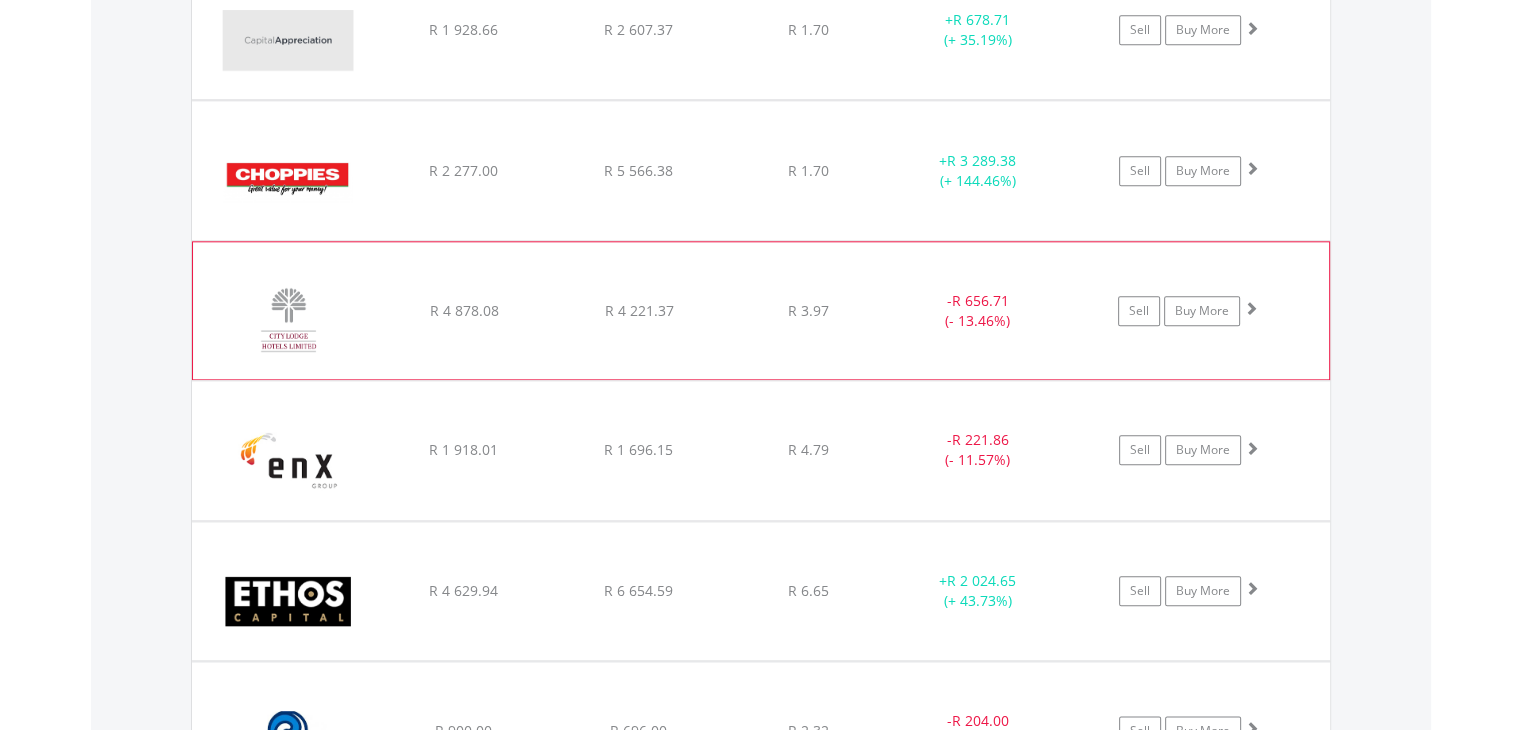 click on "R 4 221.37" at bounding box center [638, -530] 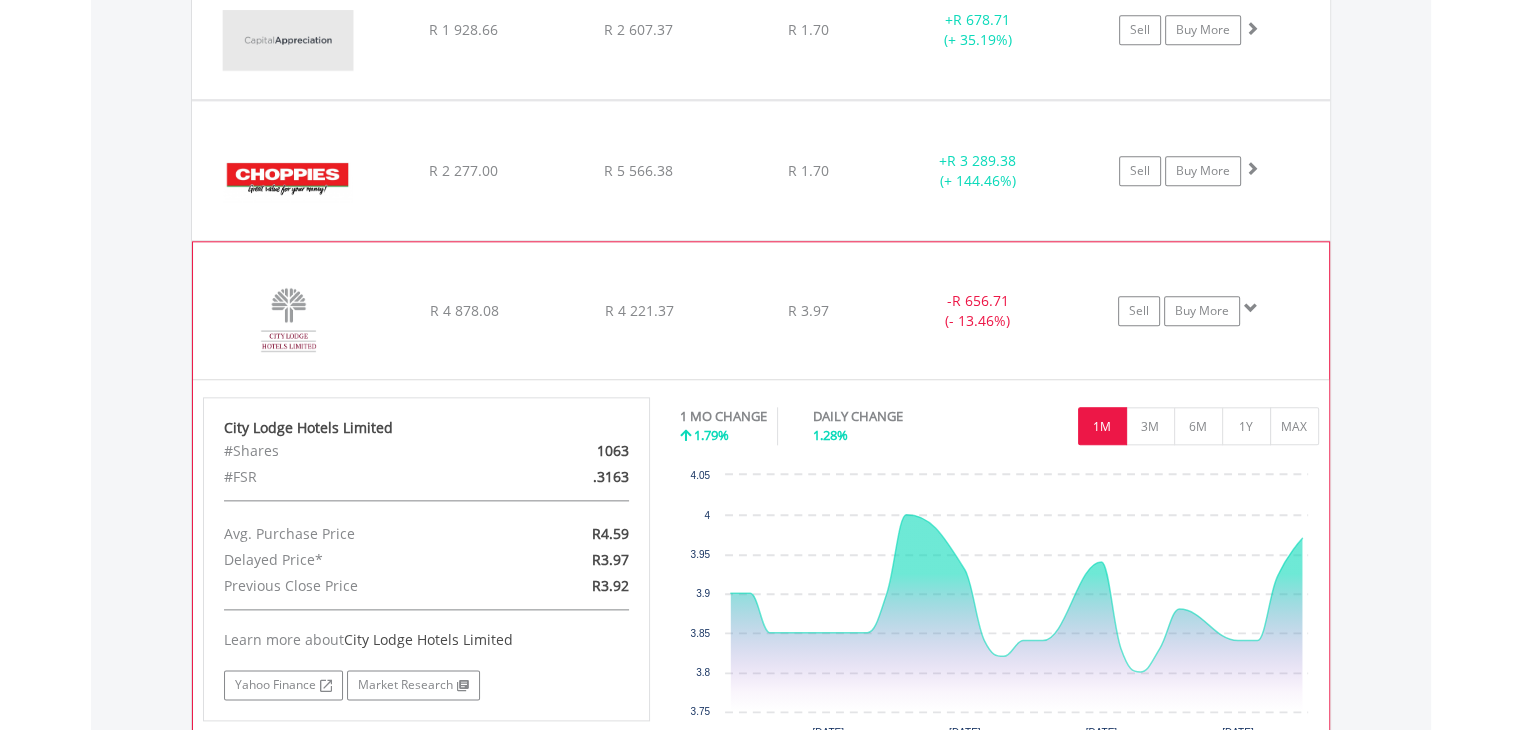 click on "R 3.97" at bounding box center [808, -530] 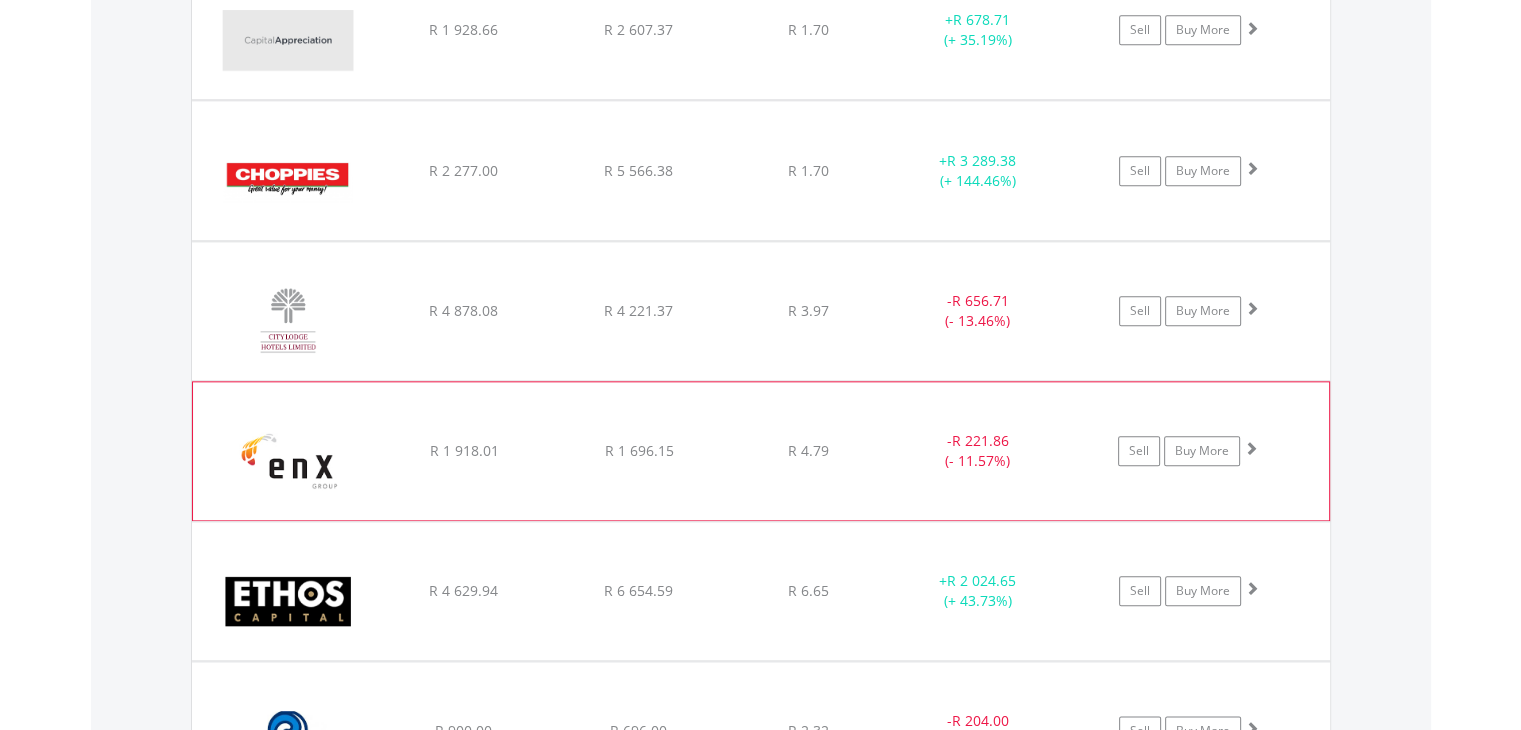 click on "R 1 696.15" at bounding box center [638, -530] 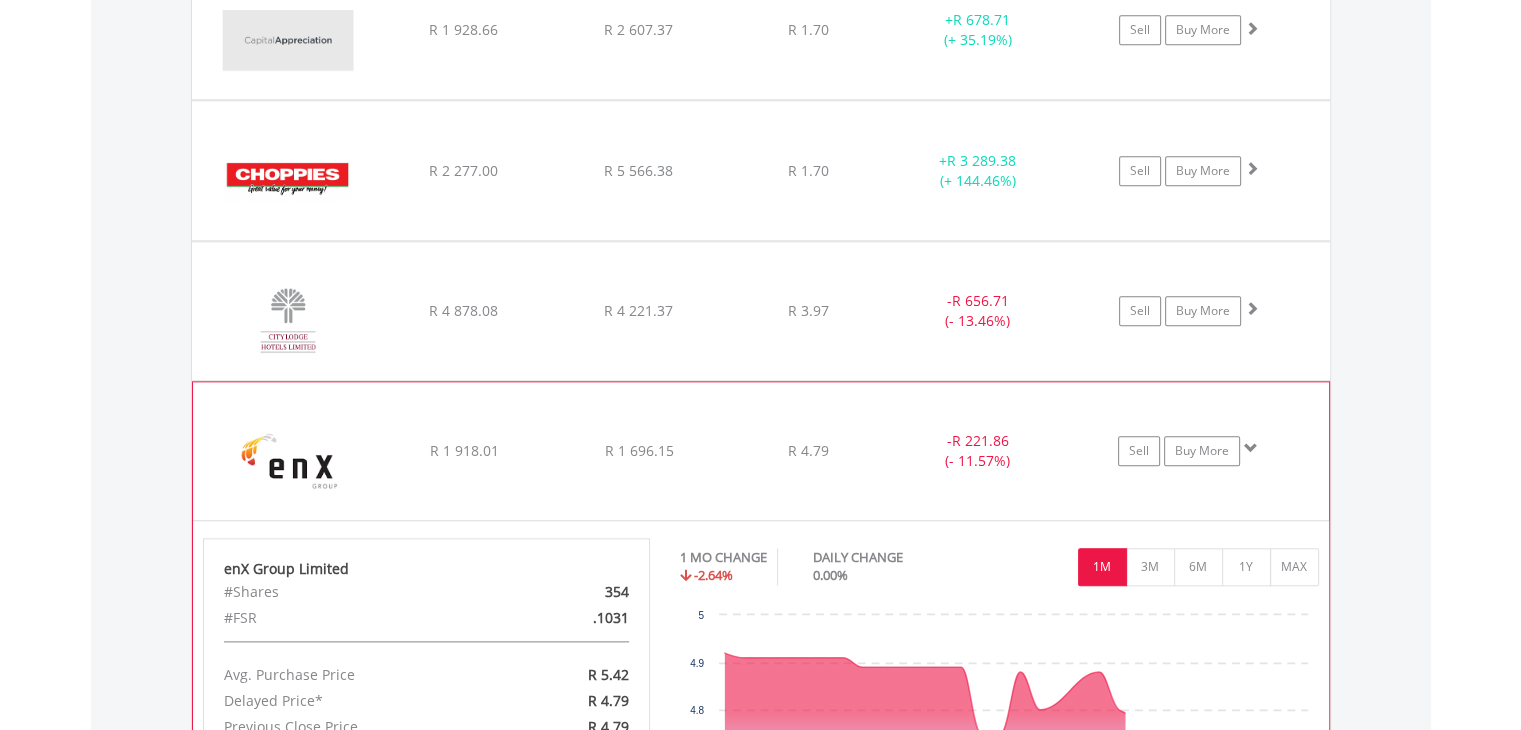 click on "R 1 696.15" at bounding box center (638, -530) 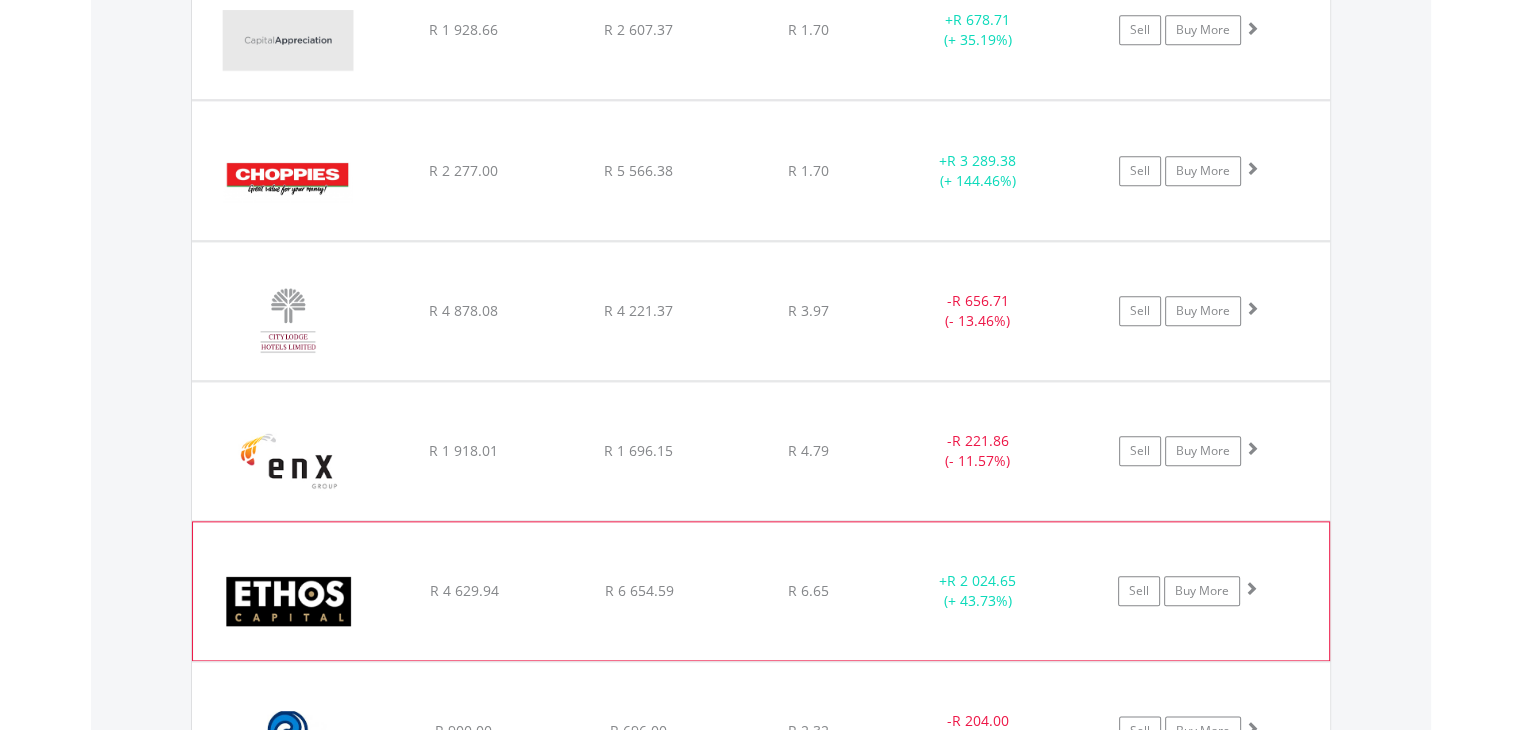 click on "﻿
EPE Capital Partners Limited (Ethos)
R 4 629.94
R 6 654.59
R 6.65
+  R 2 024.65 (+ 43.73%)
Sell
Buy More" at bounding box center [761, -530] 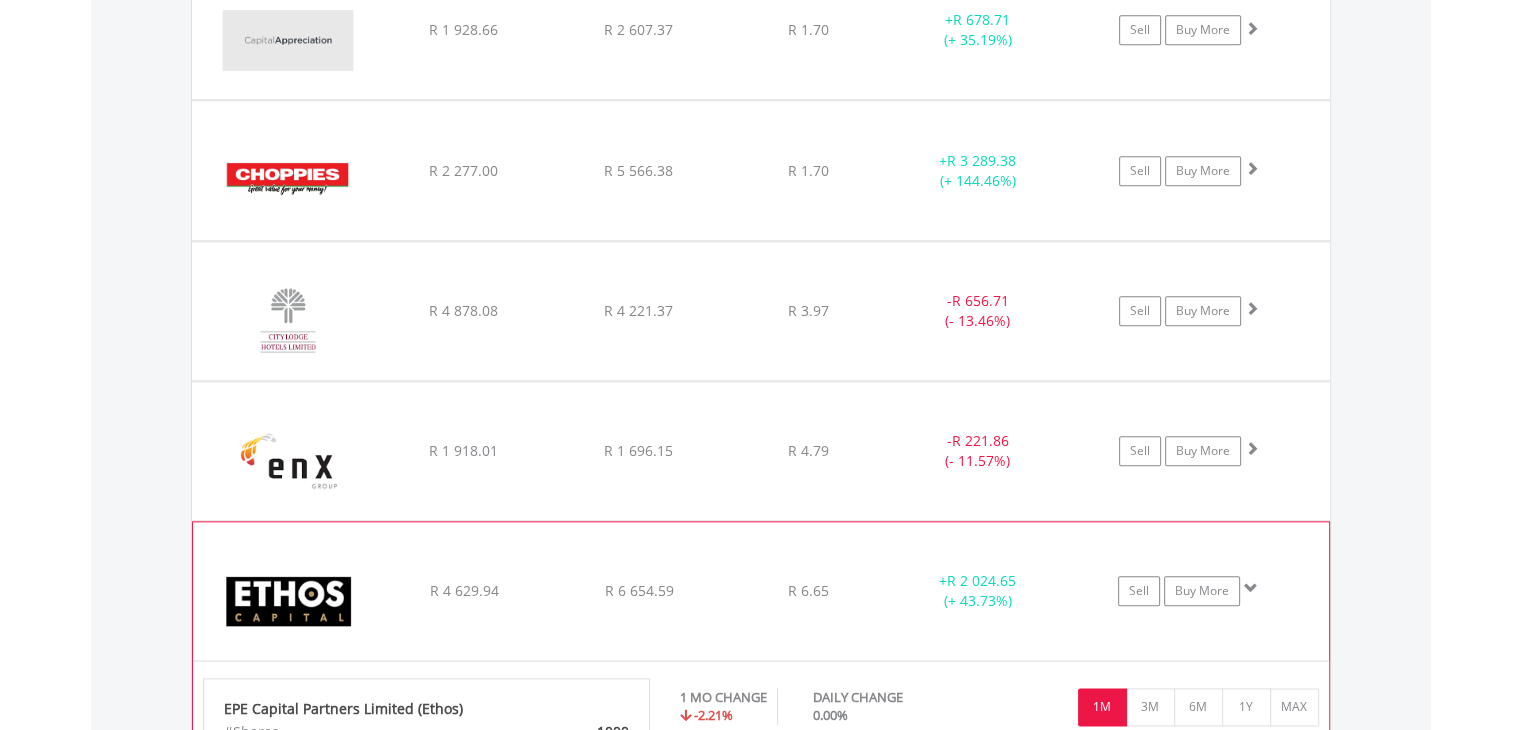 click on "﻿
EPE Capital Partners Limited (Ethos)
R 4 629.94
R 6 654.59
R 6.65
+  R 2 024.65 (+ 43.73%)
Sell
Buy More" at bounding box center [761, -530] 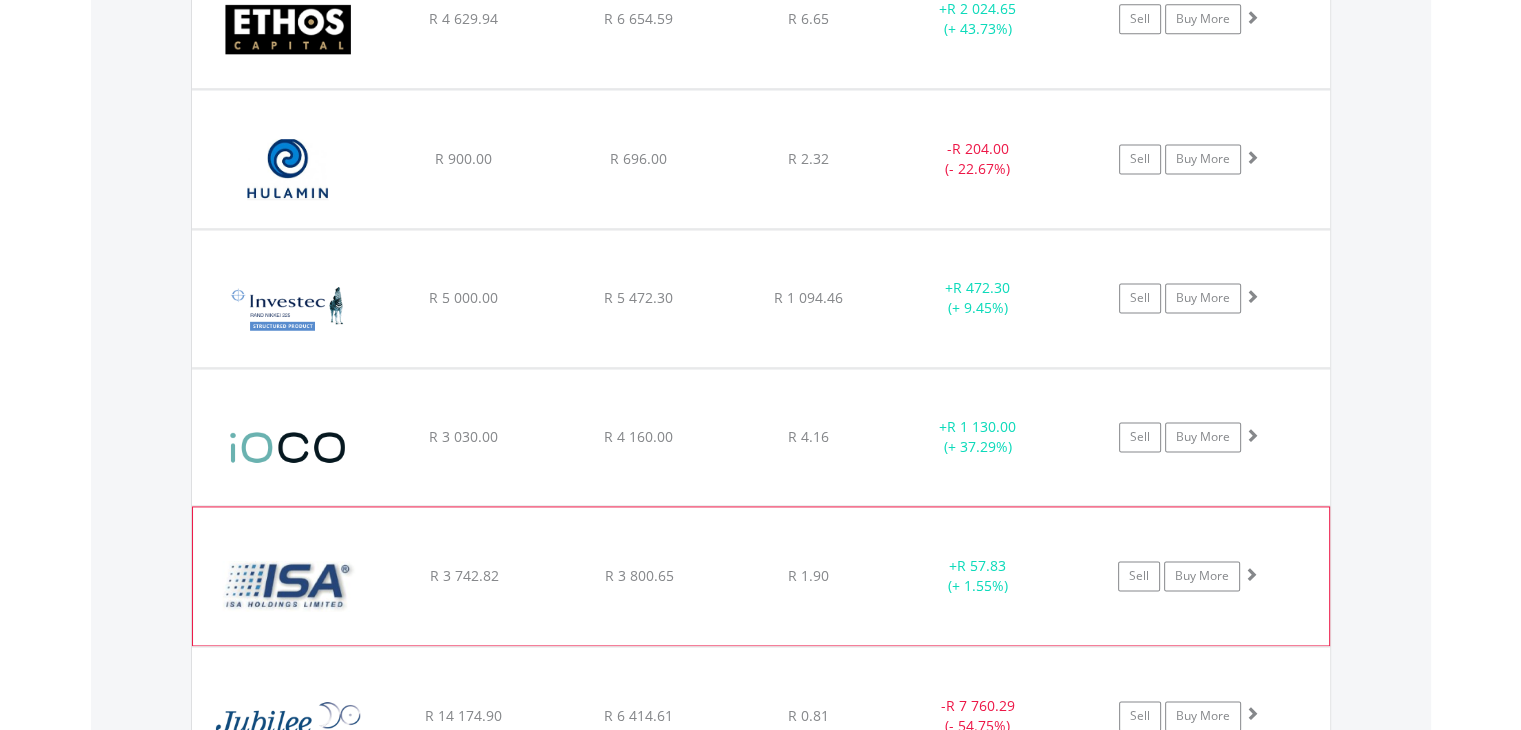 scroll, scrollTop: 2821, scrollLeft: 0, axis: vertical 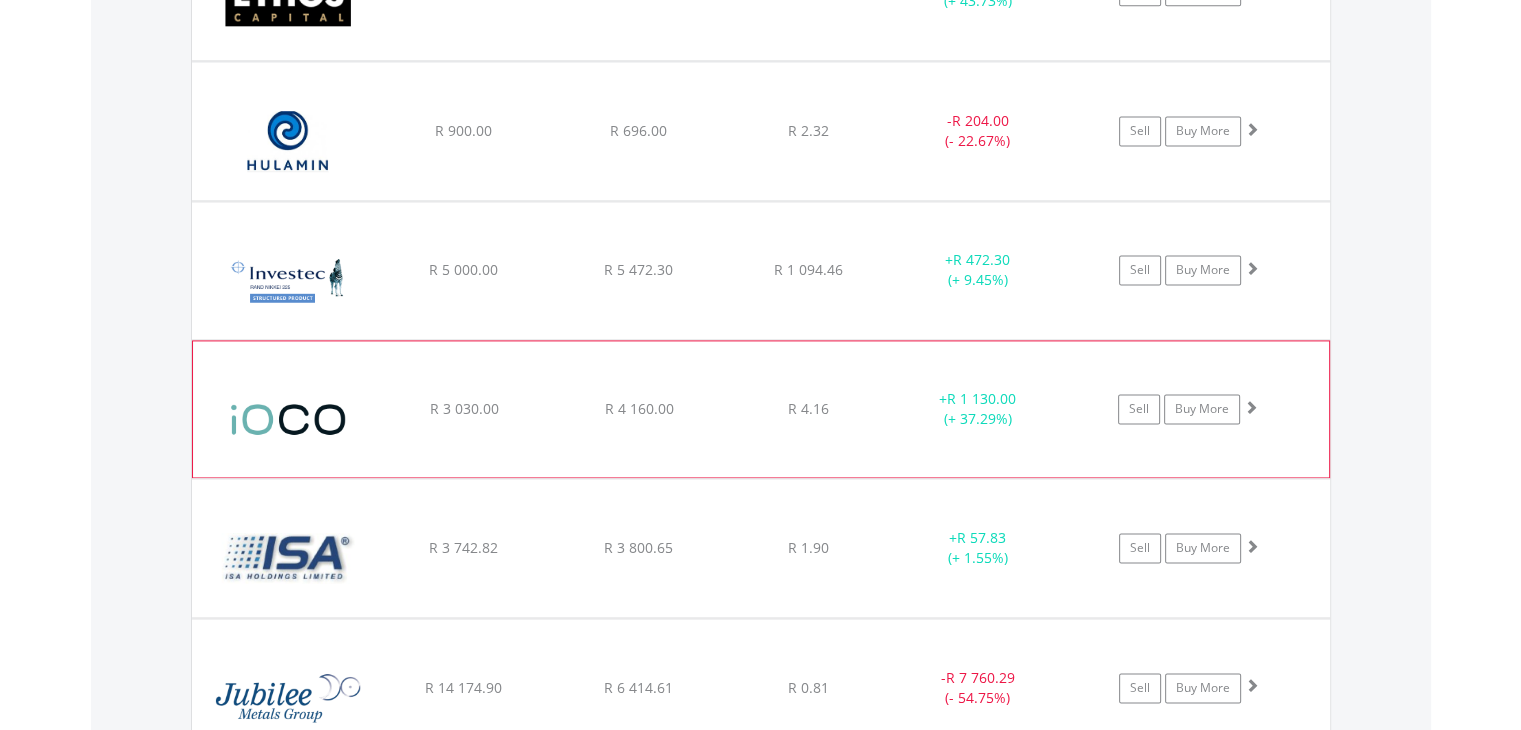 click on "R 4 160.00" at bounding box center [638, -1130] 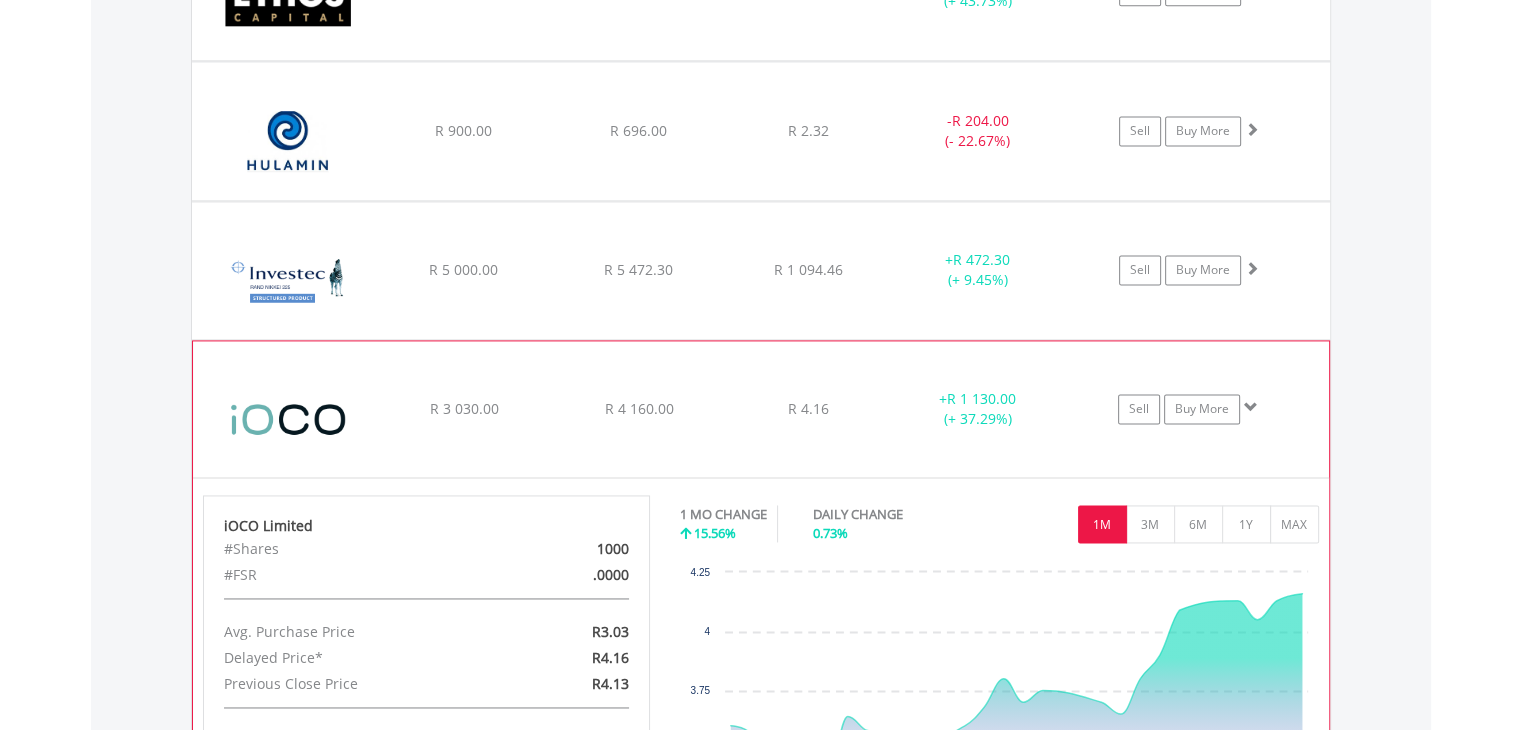 click on "R 4 160.00" at bounding box center (638, -1130) 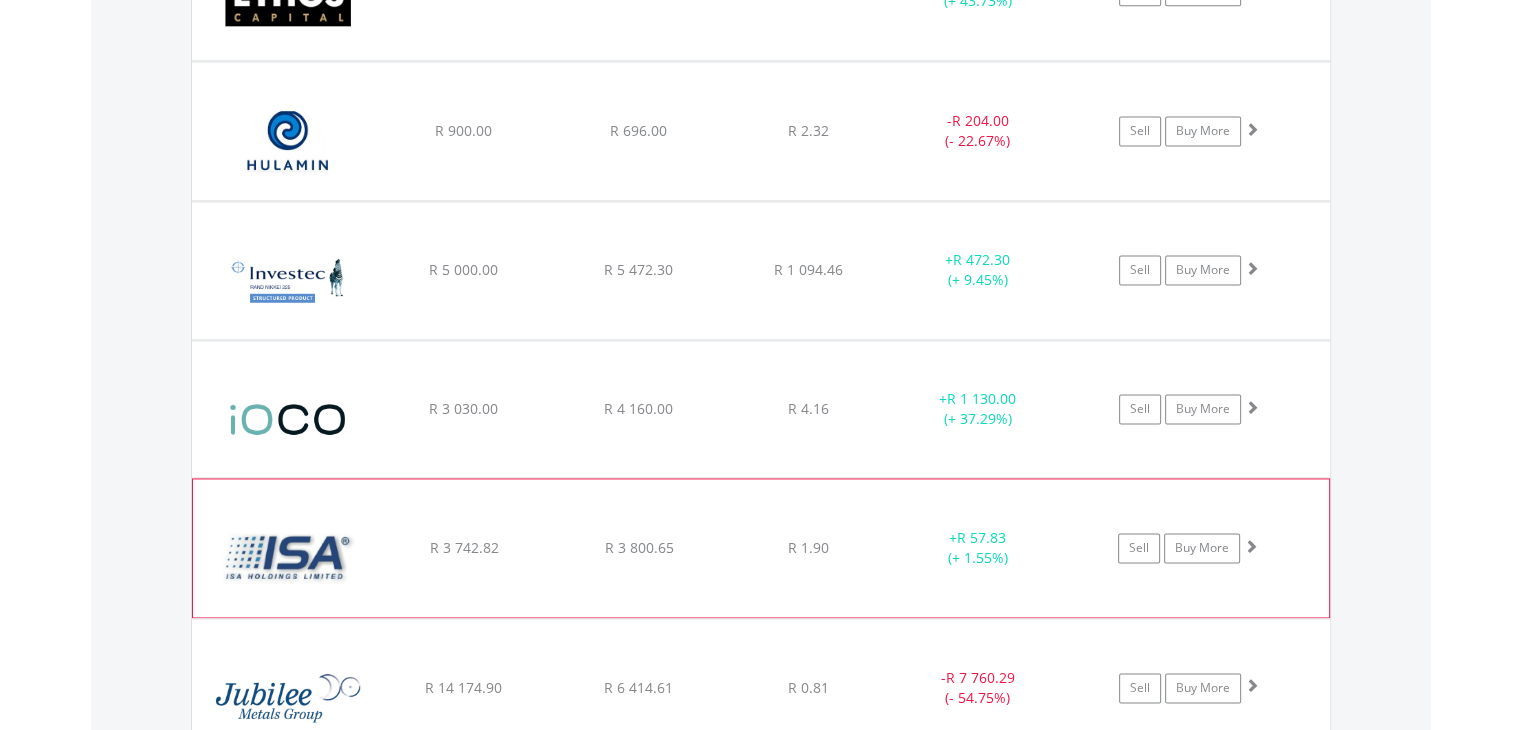 click on "R 3 800.65" at bounding box center (638, -1130) 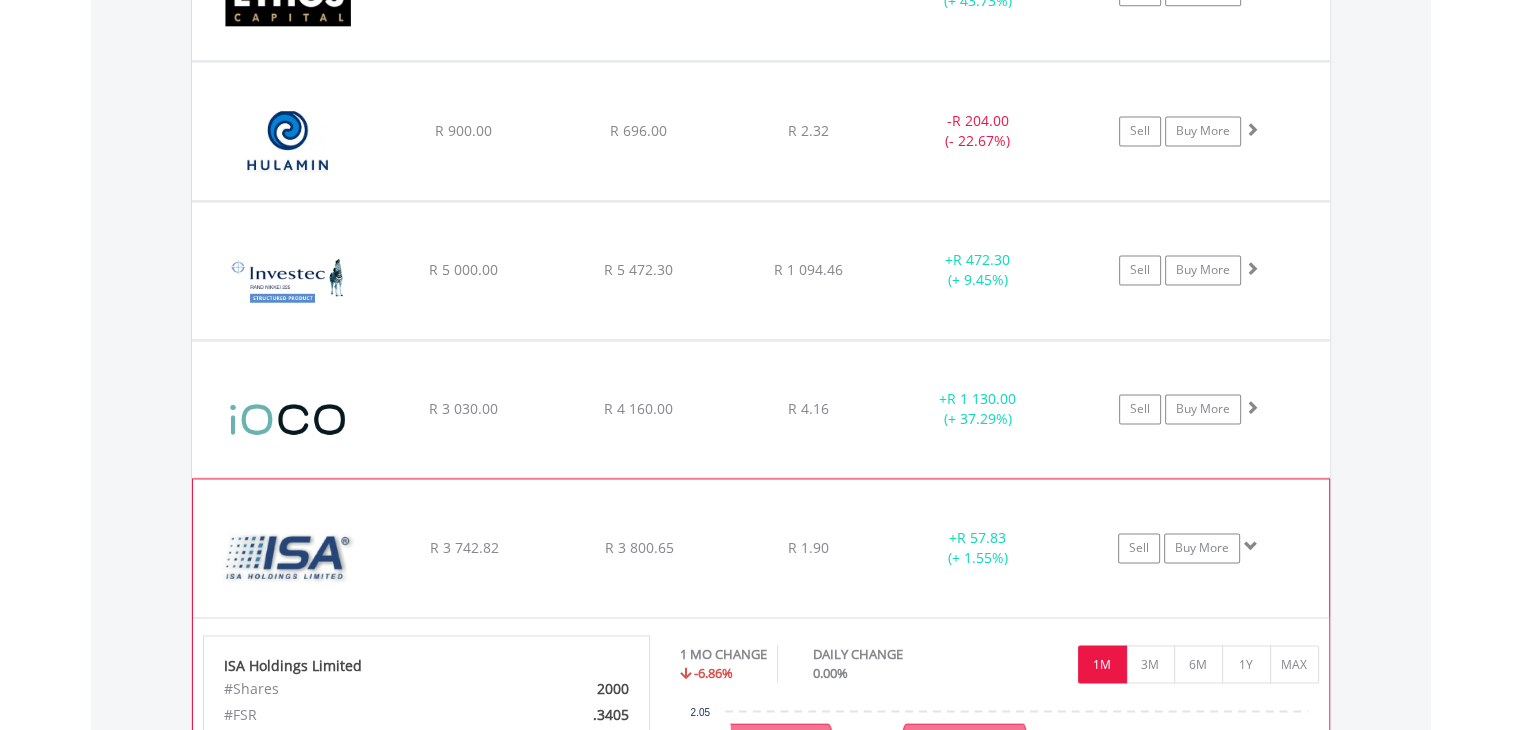 click on "R 3 800.65" at bounding box center (638, -1130) 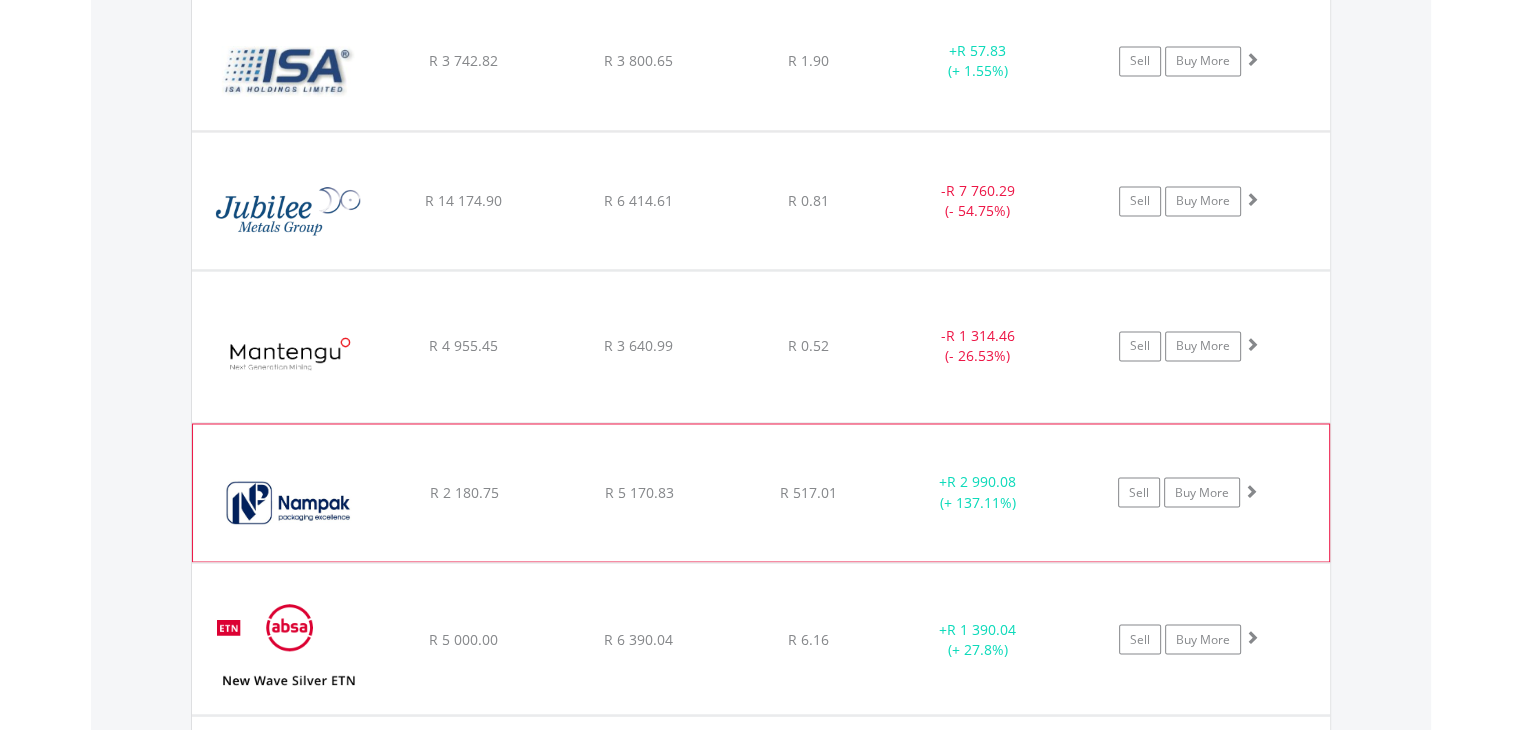 scroll, scrollTop: 3321, scrollLeft: 0, axis: vertical 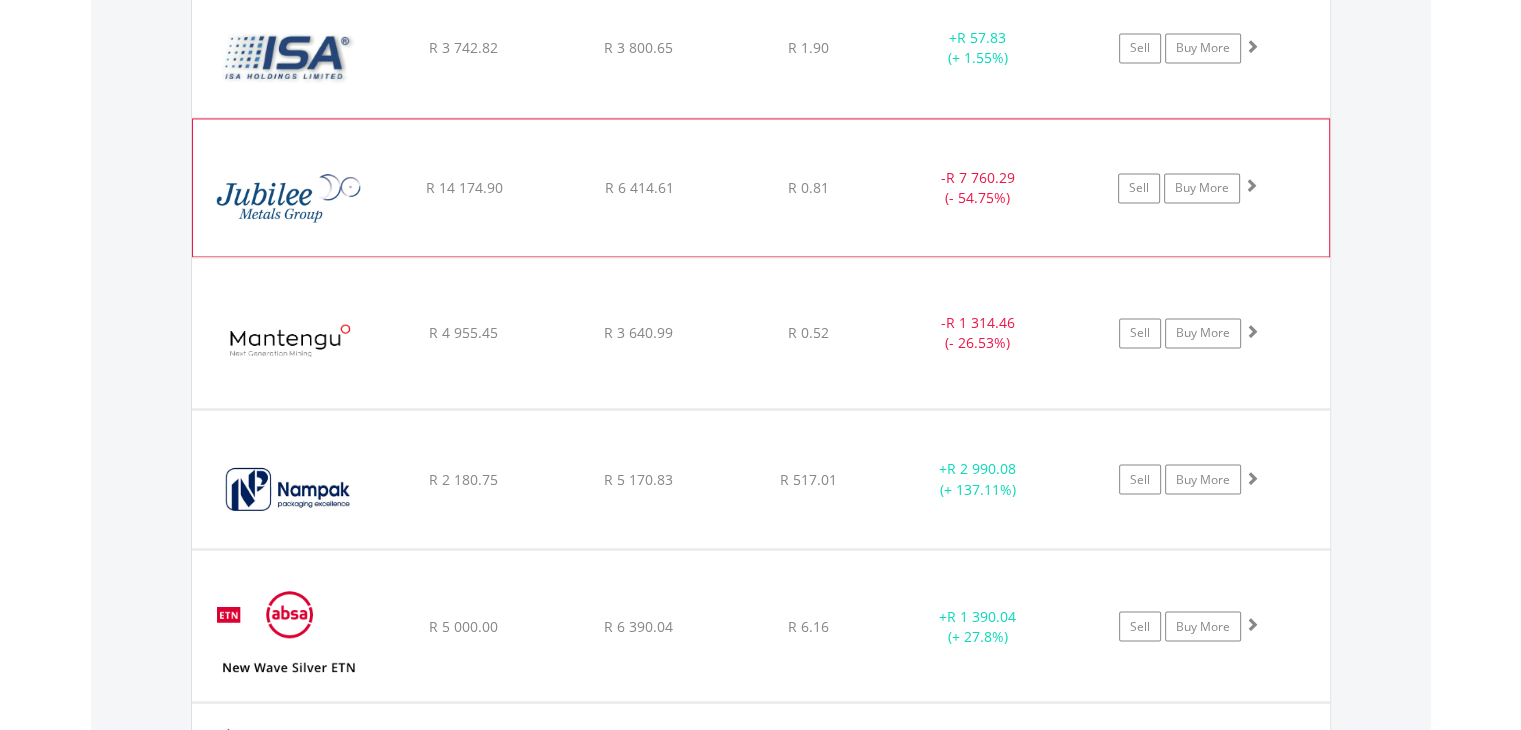 click on "﻿
Jubilee Metals Group PLC
R 14 174.90
R 6 414.61
R 0.81
-  R 7 760.29 (- 54.75%)
Sell
Buy More" at bounding box center (761, -1630) 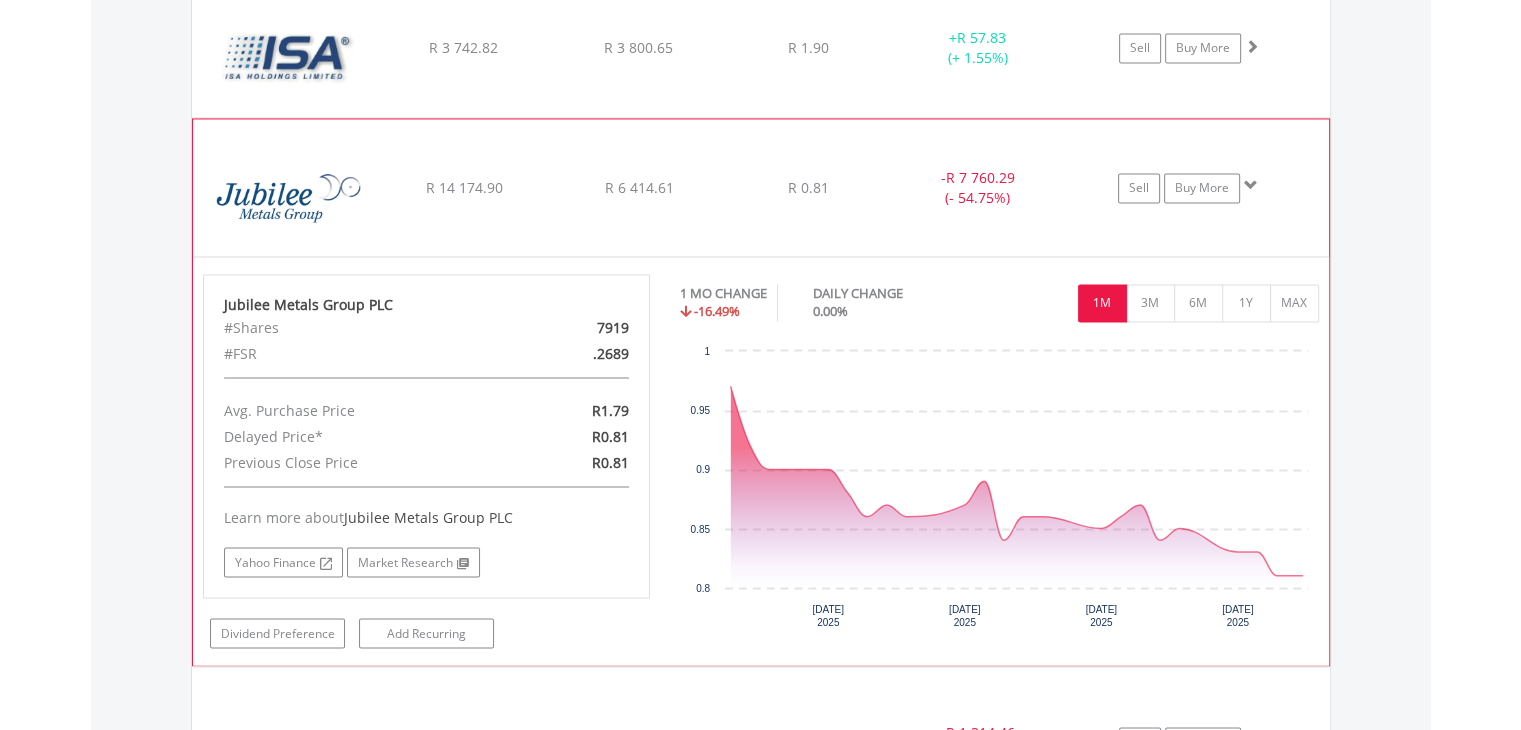 click on "﻿
Jubilee Metals Group PLC
R 14 174.90
R 6 414.61
R 0.81
-  R 7 760.29 (- 54.75%)
Sell
Buy More" at bounding box center [761, -1630] 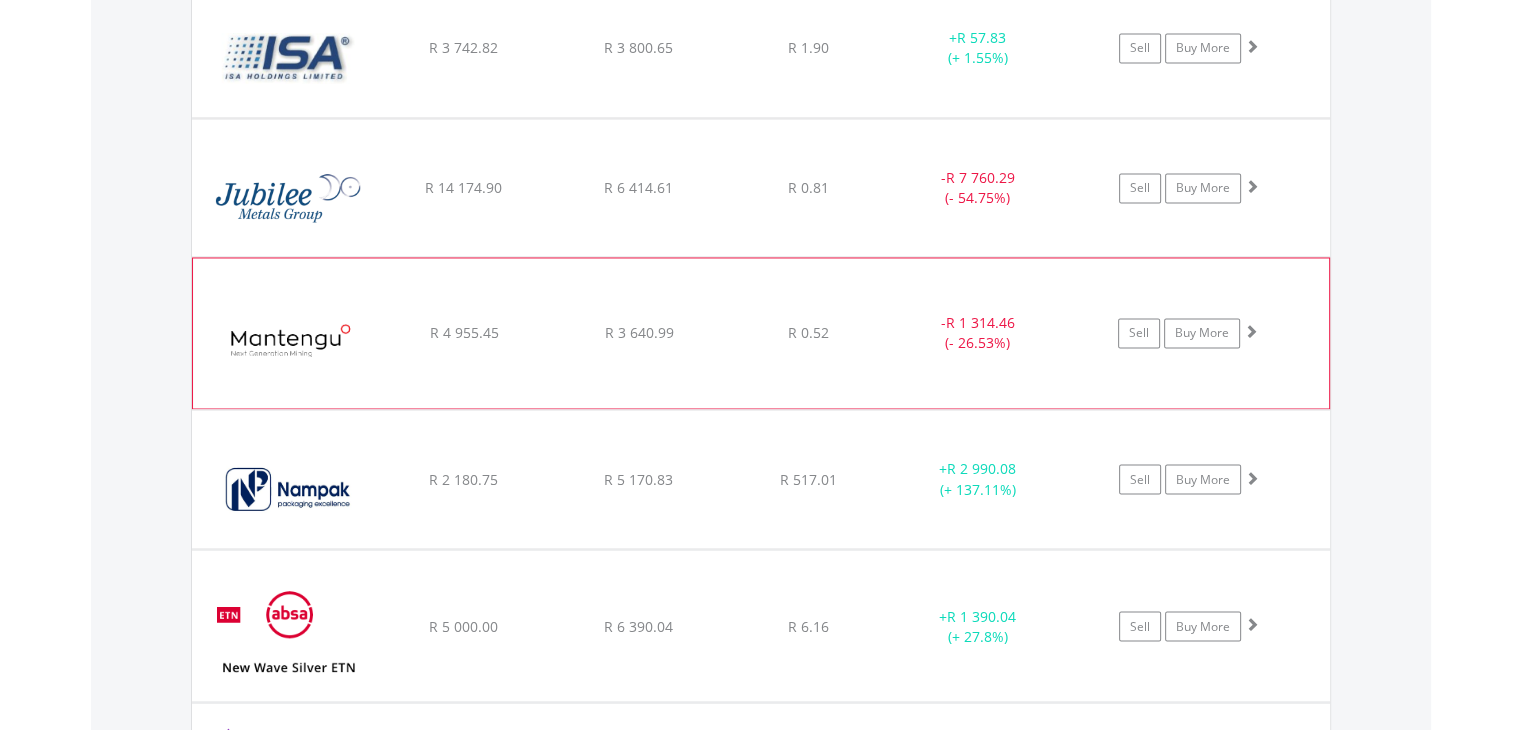 click on "R 3 640.99" at bounding box center (638, -1630) 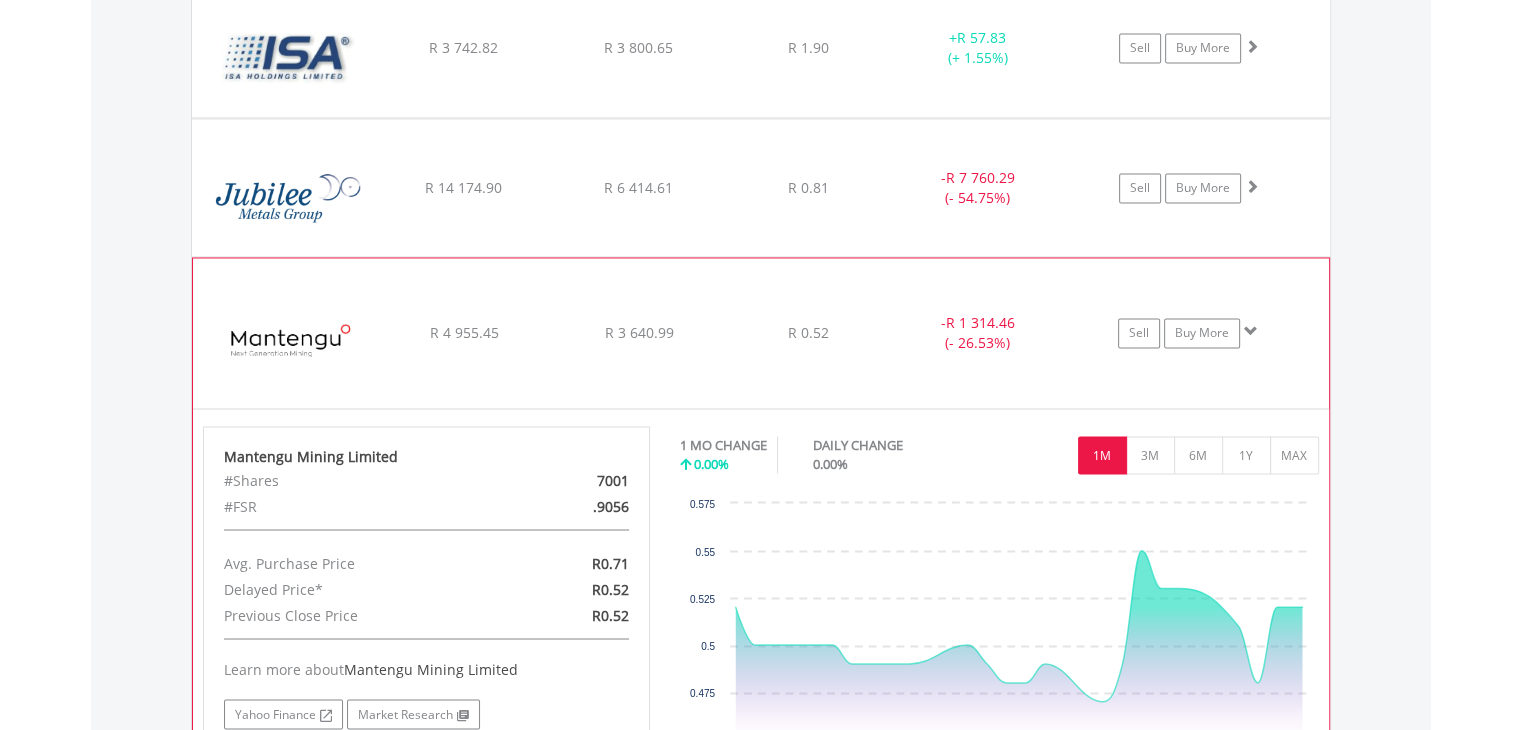 click on "R 3 640.99" at bounding box center (638, -1630) 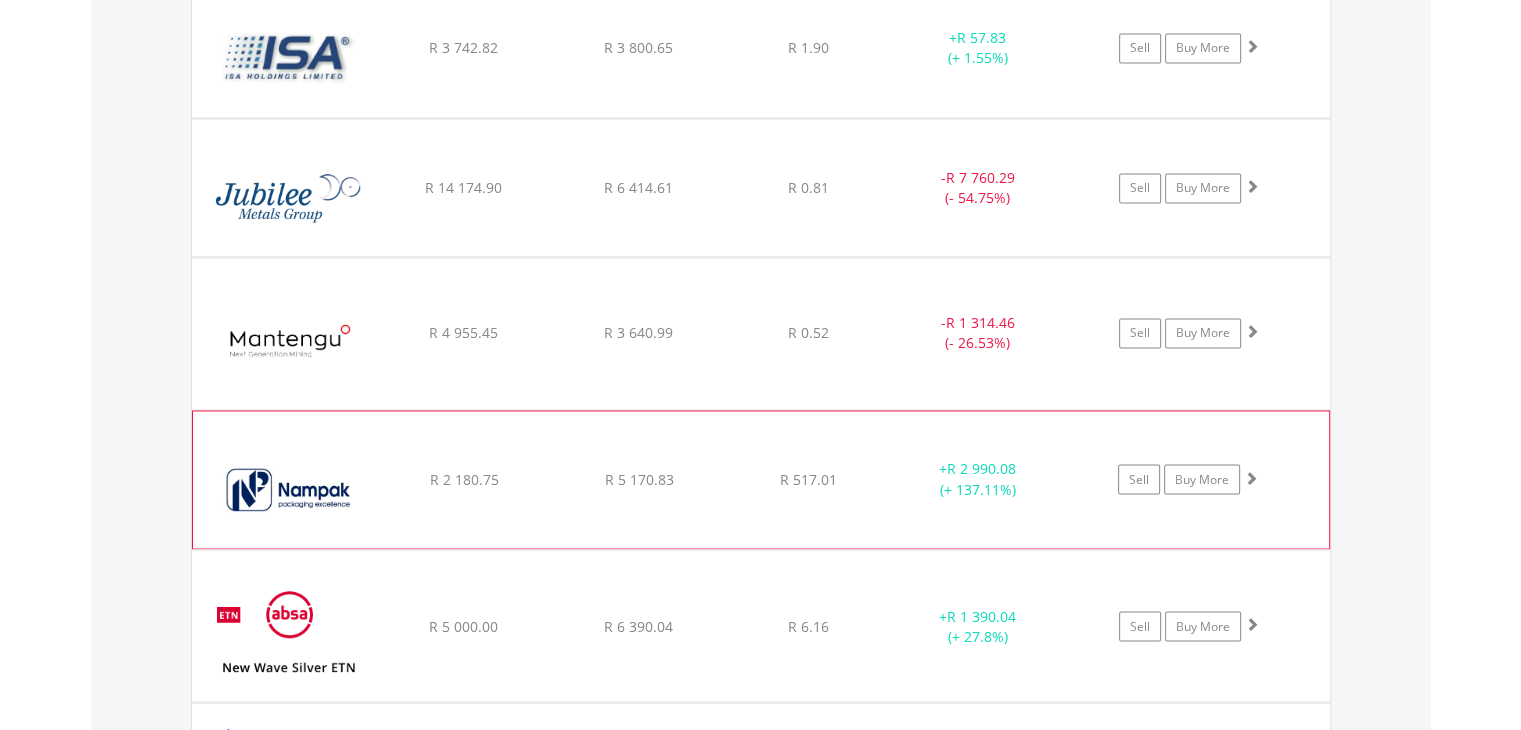 click on "R 5 170.83" at bounding box center [638, -1630] 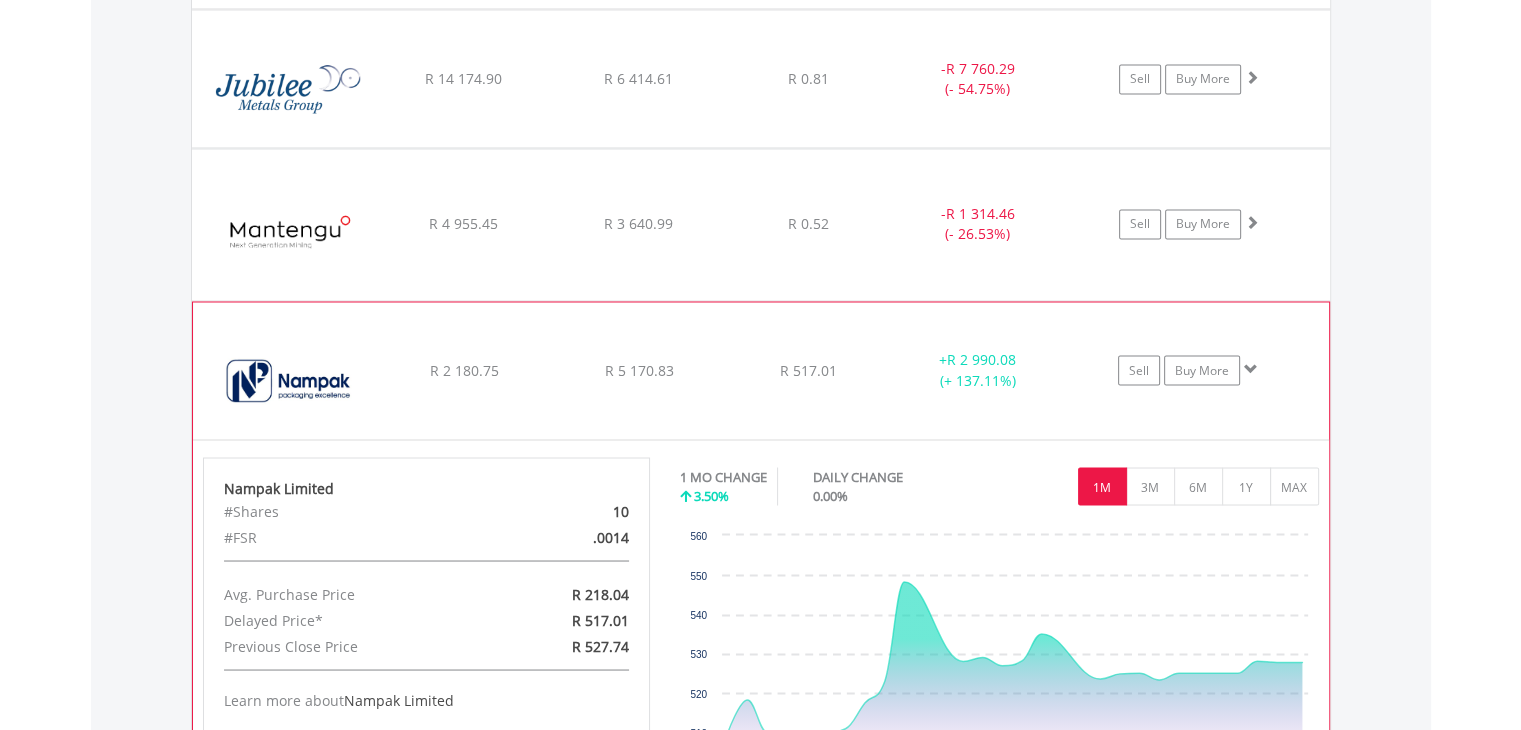 scroll, scrollTop: 3521, scrollLeft: 0, axis: vertical 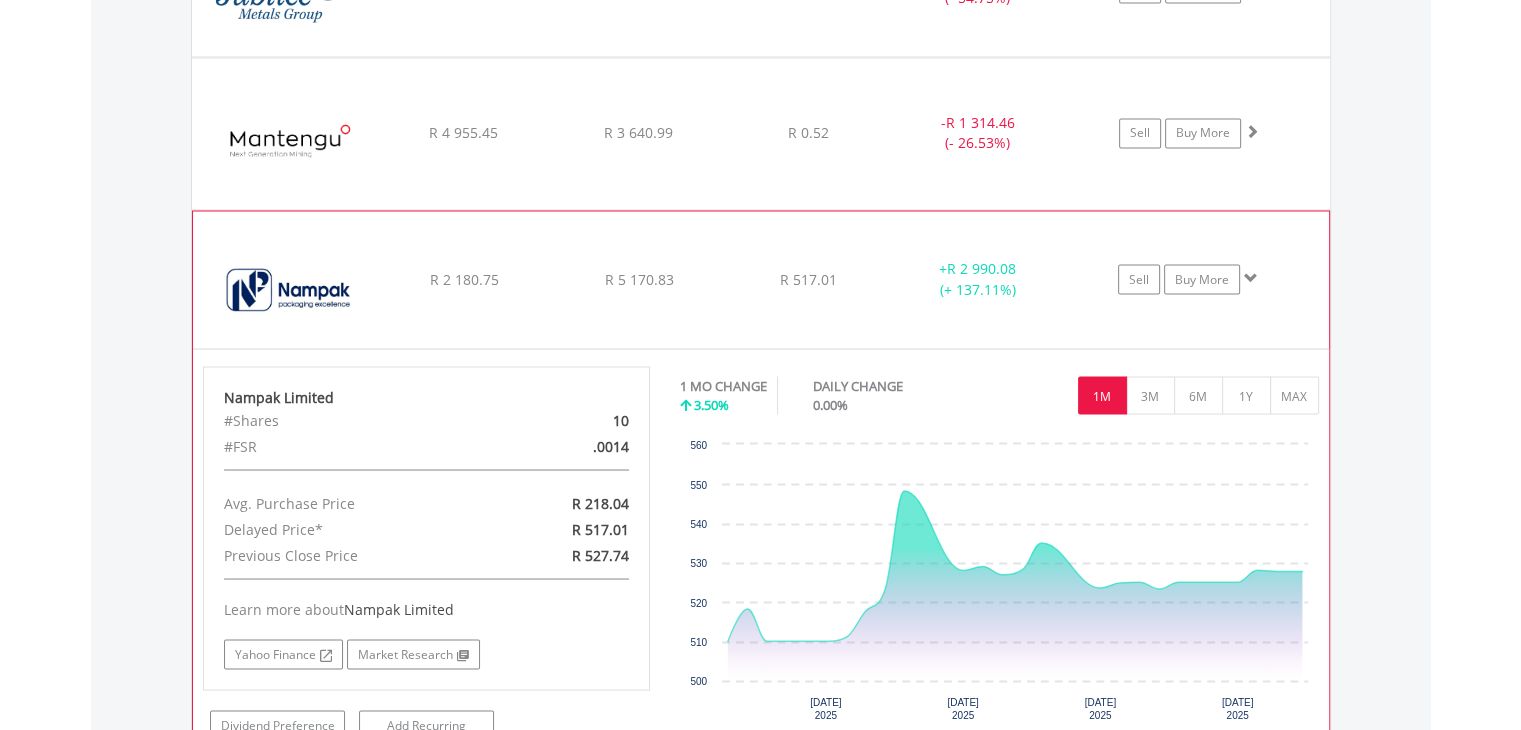 click on "﻿
Nampak Limited
R 2 180.75
R 5 170.83
R 517.01
+  R 2 990.08 (+ 137.11%)
Sell
Buy More" at bounding box center [761, -1830] 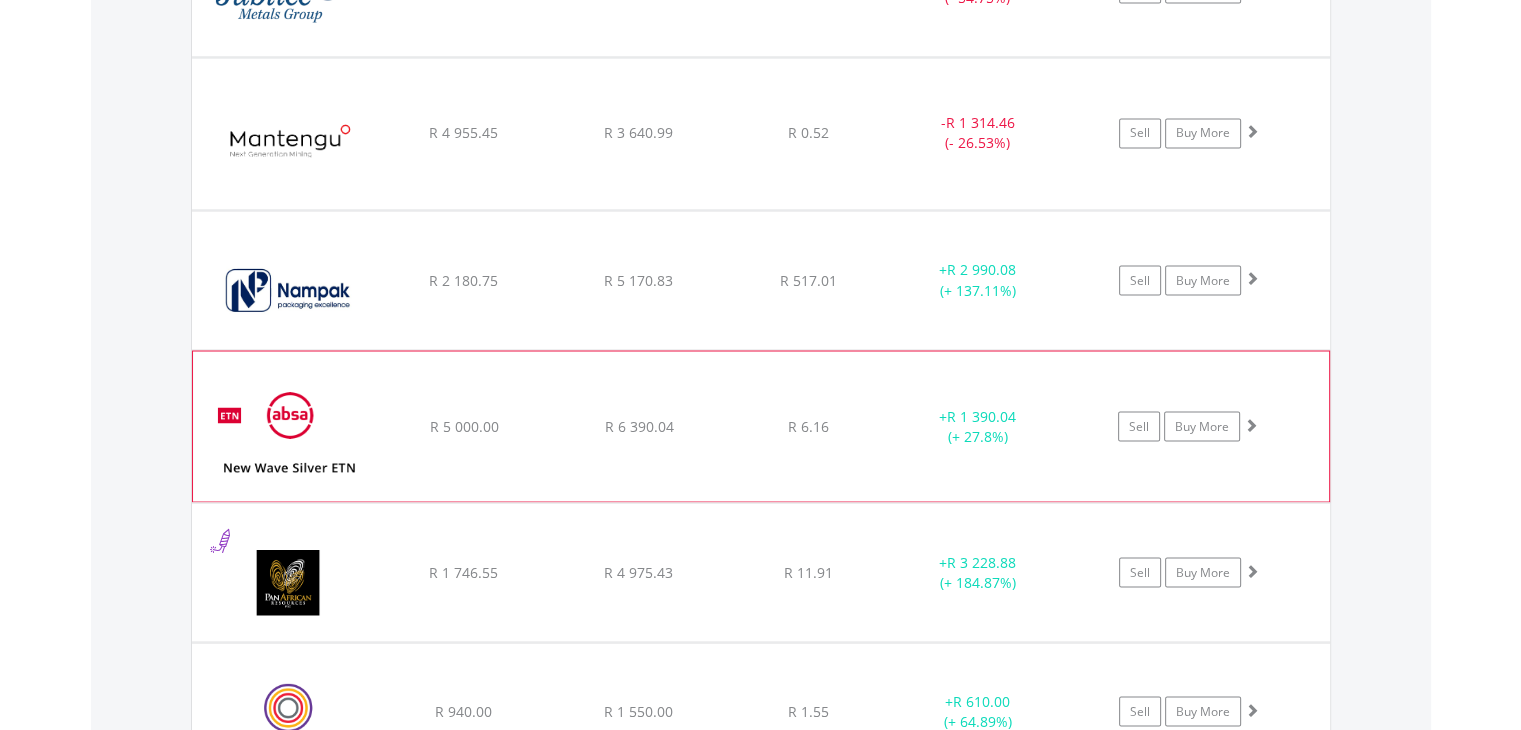 click on "﻿
New Wave Silver ETN
R 5 000.00
R 6 390.04
R 6.16
+  R 1 390.04 (+ 27.8%)
Sell
Buy More" at bounding box center (761, -1830) 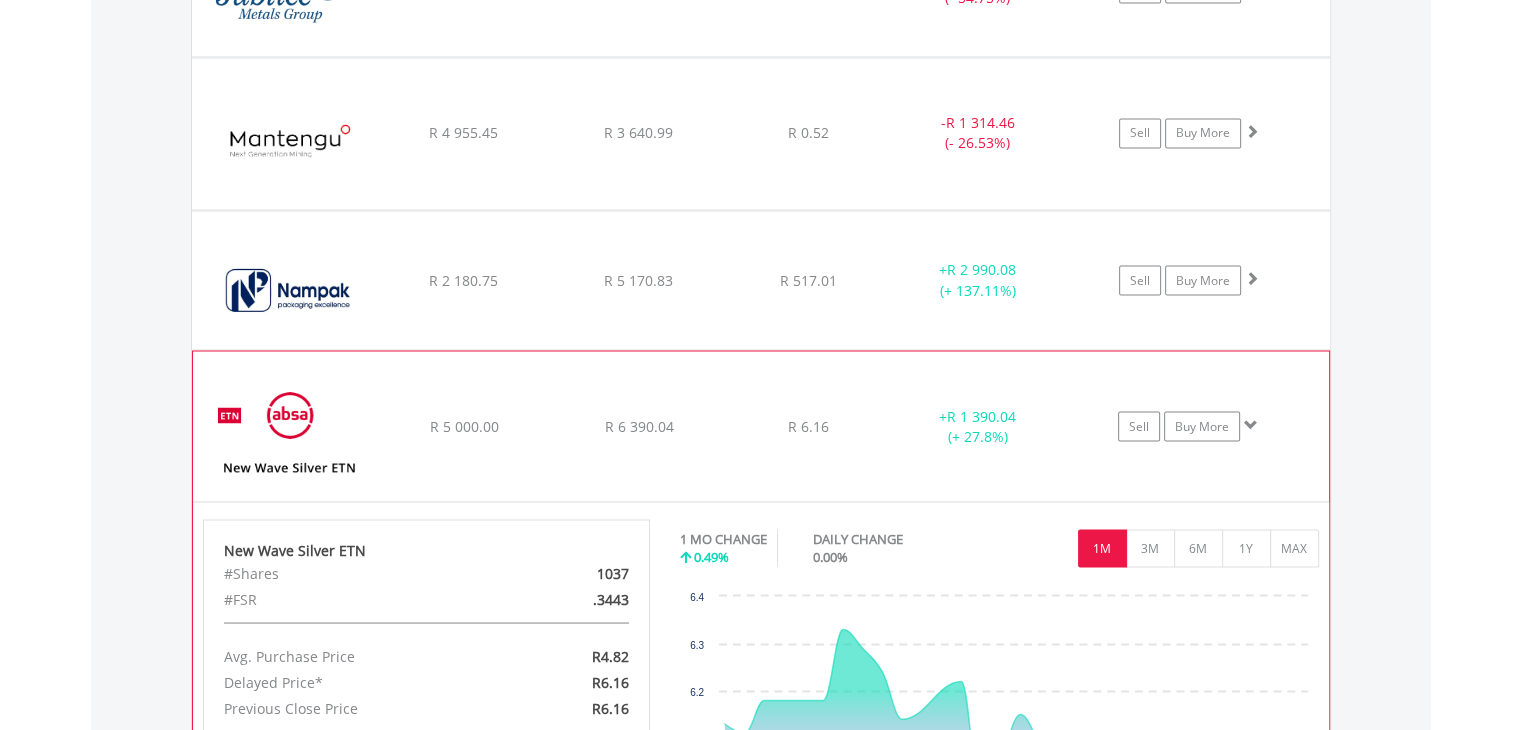 click on "R 6 390.04" at bounding box center [638, -1830] 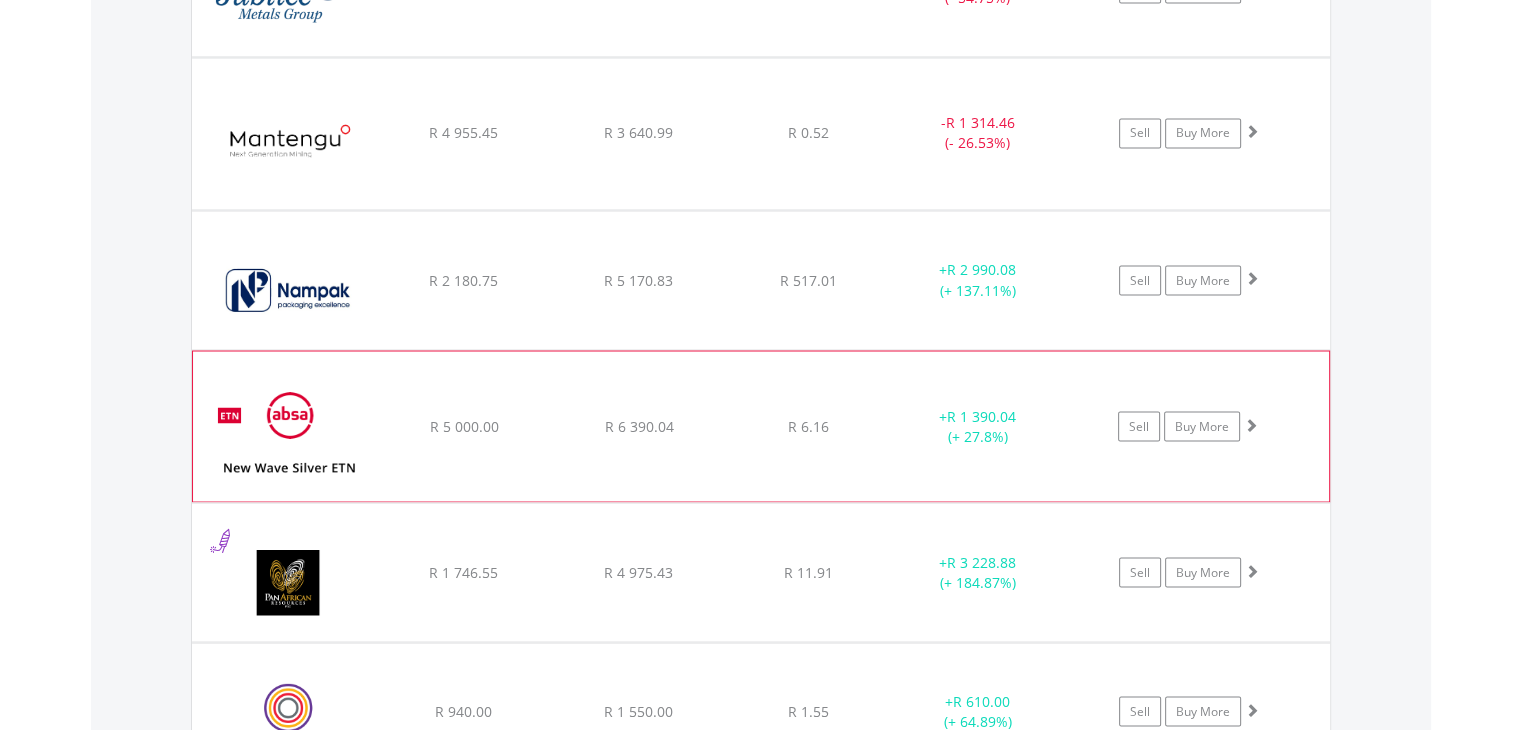scroll, scrollTop: 3621, scrollLeft: 0, axis: vertical 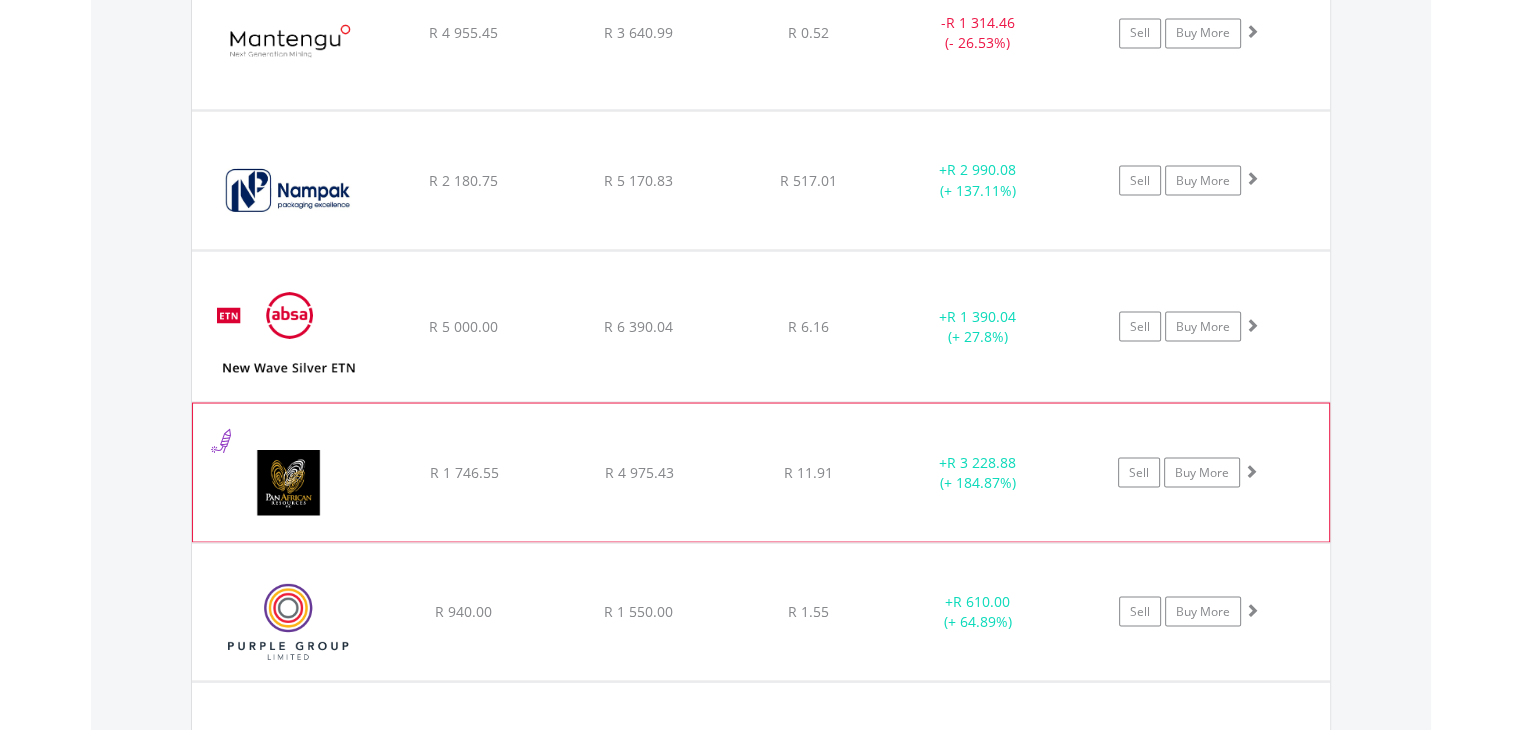 click on "﻿
Pan African Resource PLC
R 1 746.55
R 4 975.43
R 11.91
+  R 3 228.88 (+ 184.87%)
Sell
Buy More" at bounding box center (761, -1930) 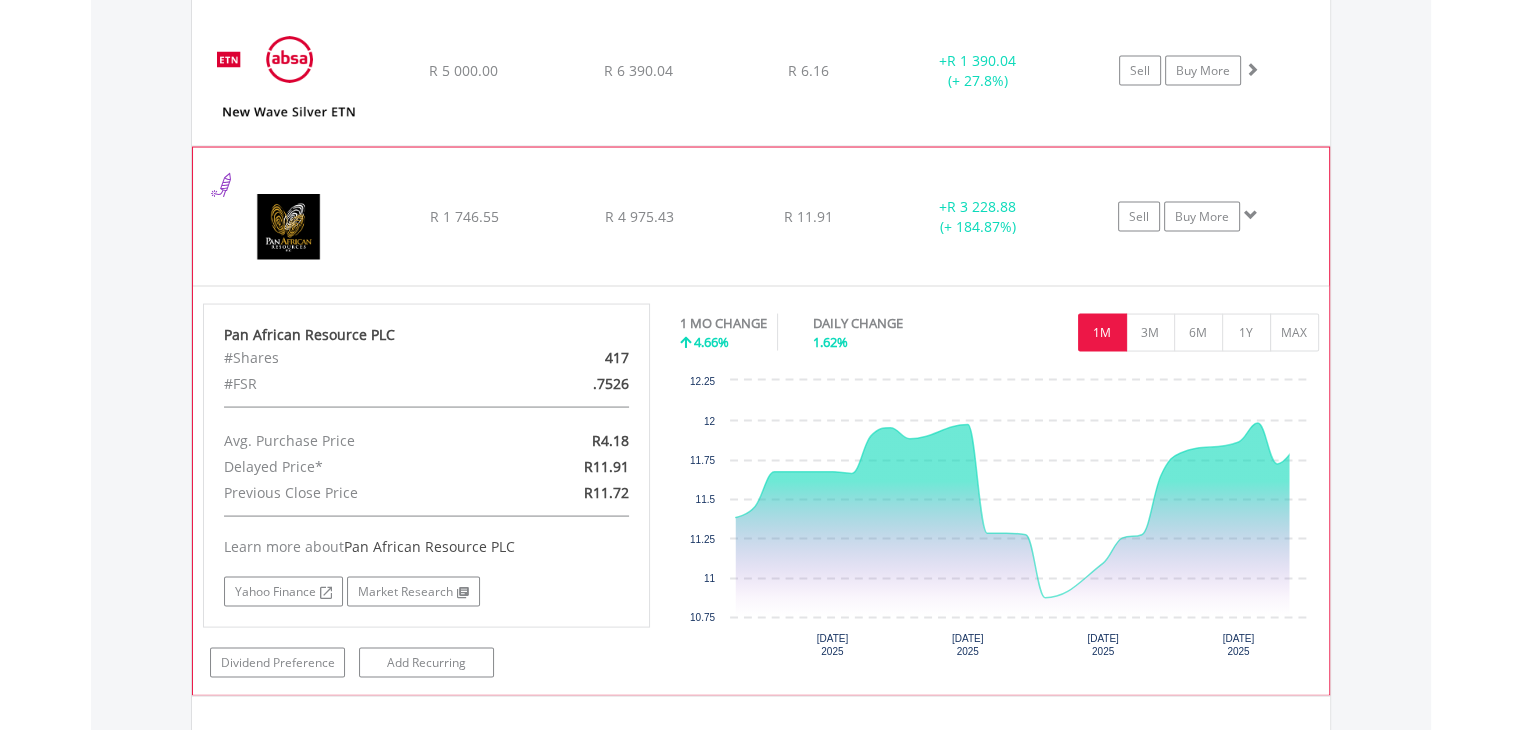 scroll, scrollTop: 3921, scrollLeft: 0, axis: vertical 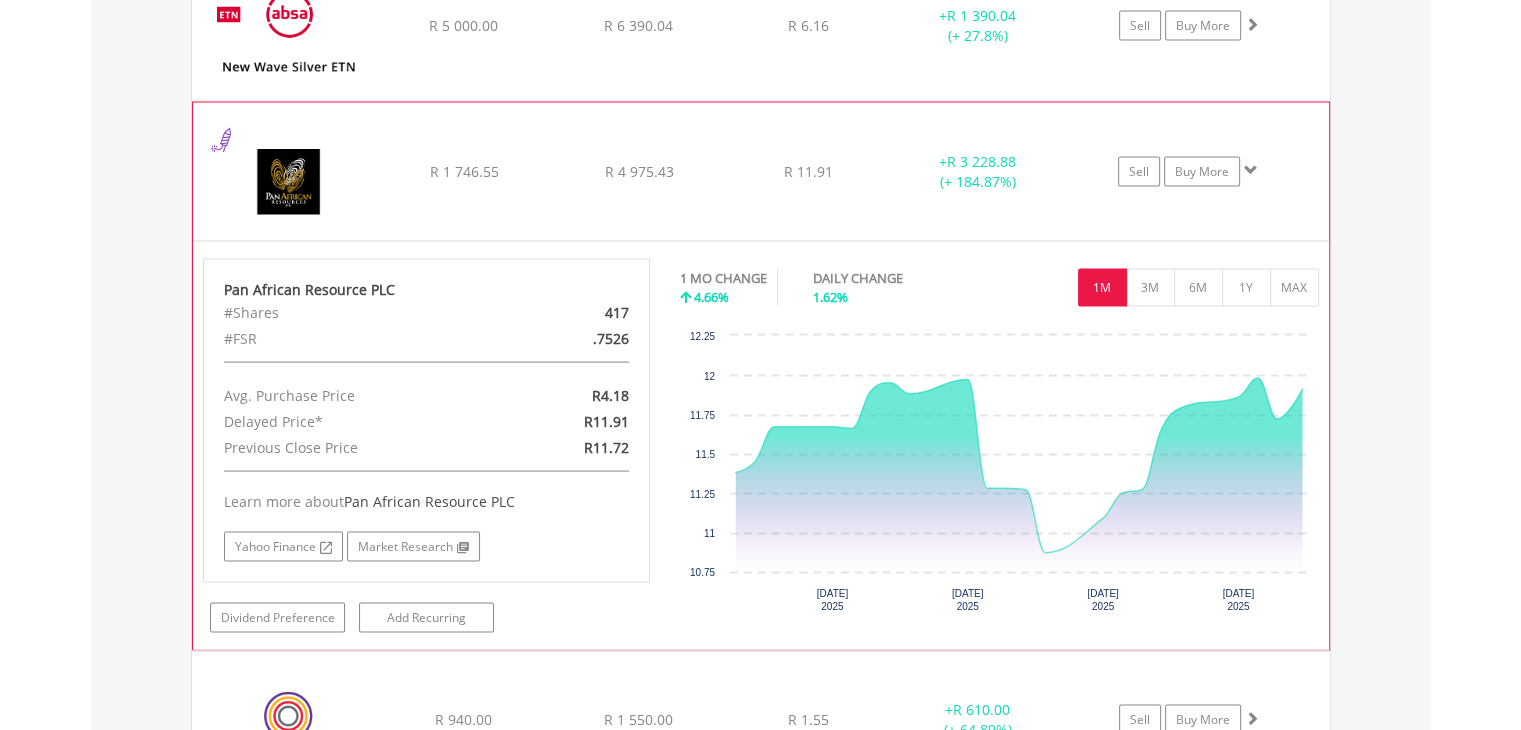 click on "﻿
Pan African Resource PLC
R 1 746.55
R 4 975.43
R 11.91
+  R 3 228.88 (+ 184.87%)
Sell
Buy More" at bounding box center (761, -2230) 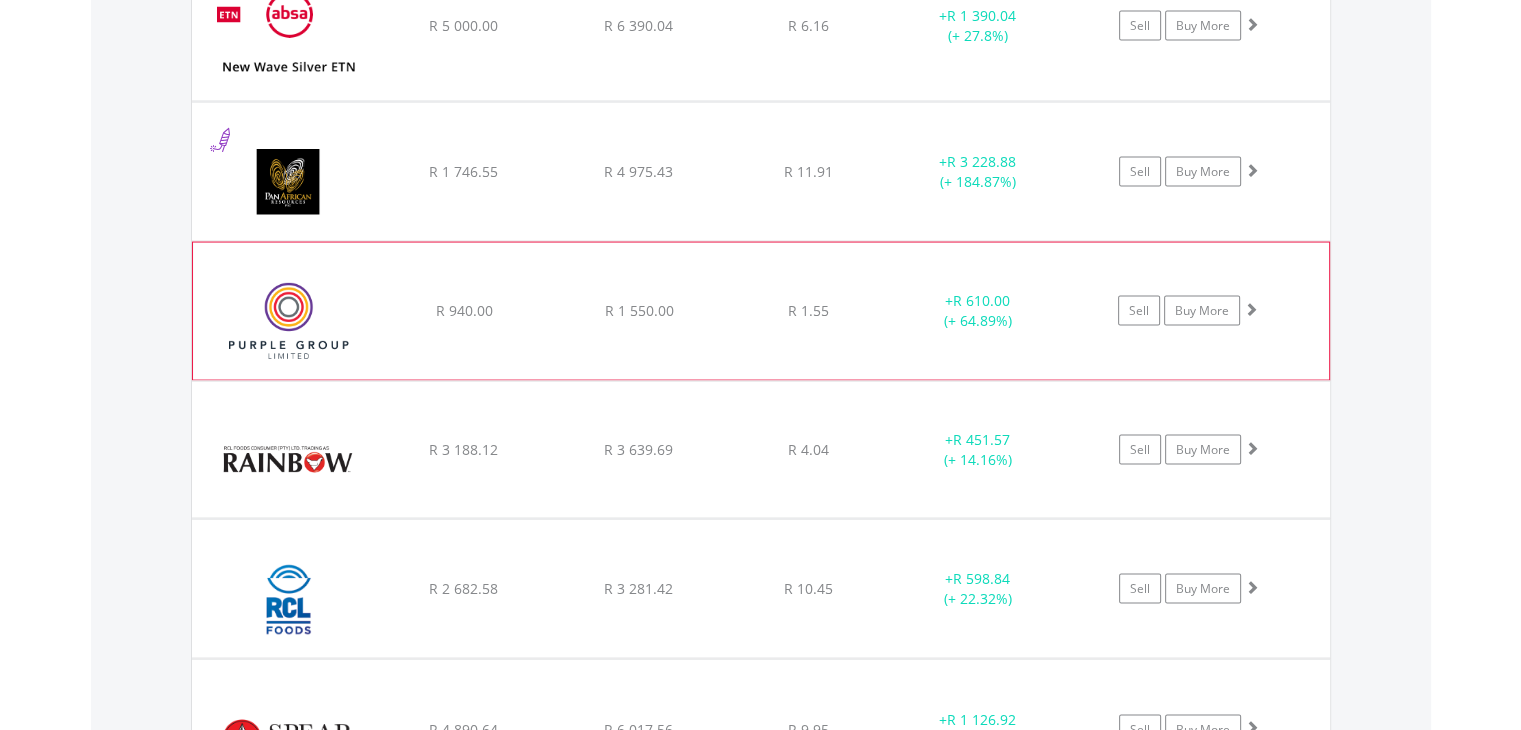 click on "﻿
Purple Group Limited
R 940.00
R 1 550.00
R 1.55
+  R 610.00 (+ 64.89%)
Sell
Buy More" at bounding box center [761, -2230] 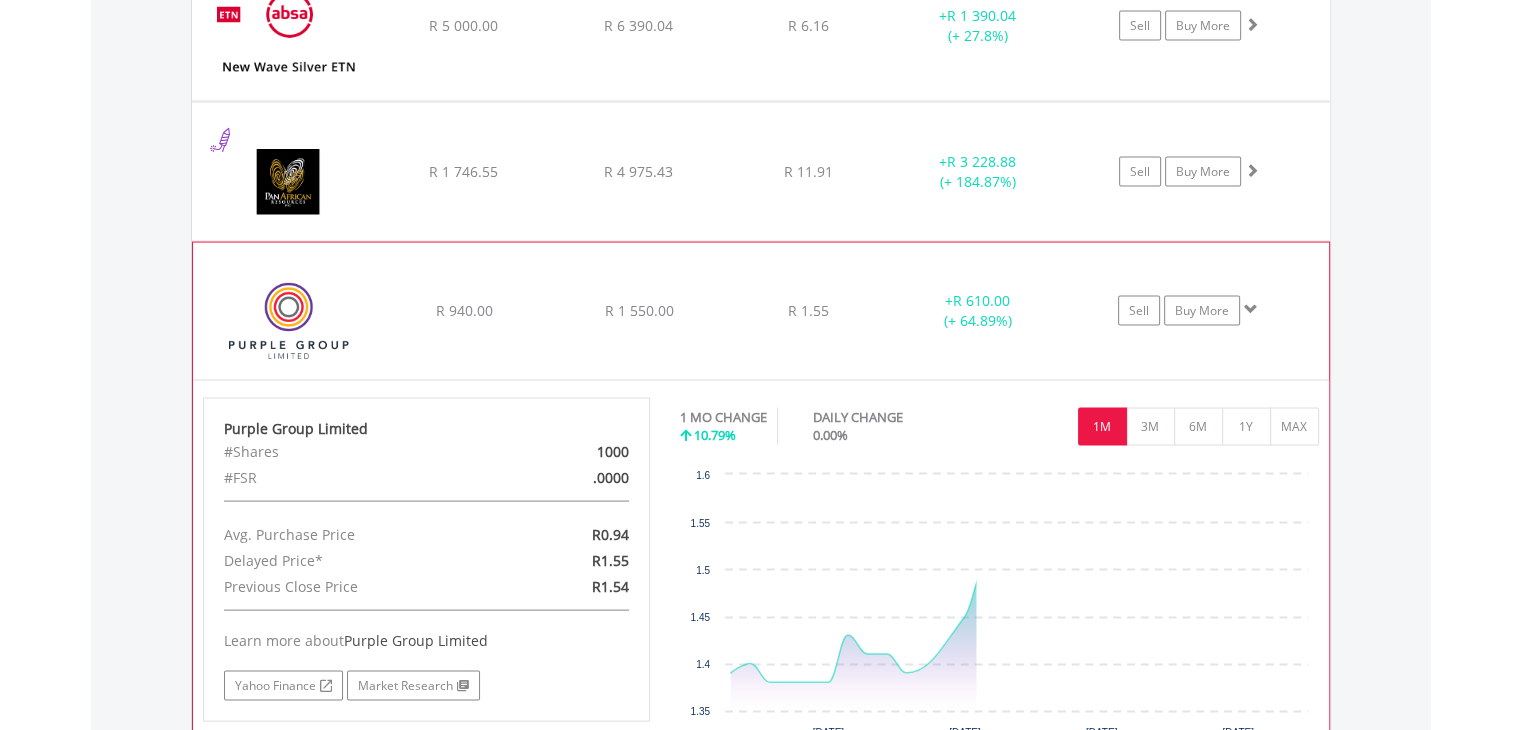 click on "﻿
Purple Group Limited
R 940.00
R 1 550.00
R 1.55
+  R 610.00 (+ 64.89%)
Sell
Buy More" at bounding box center (761, -2230) 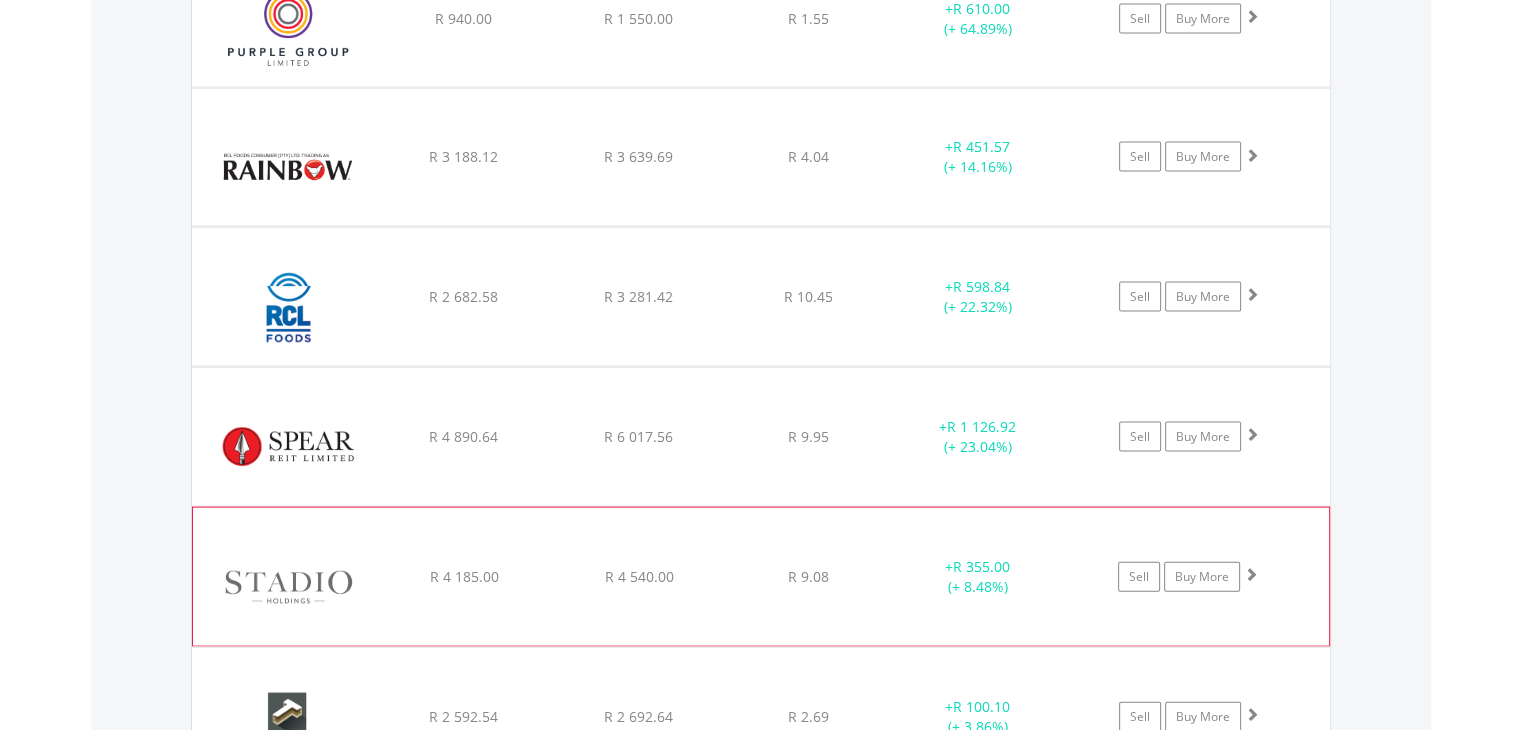 scroll, scrollTop: 4221, scrollLeft: 0, axis: vertical 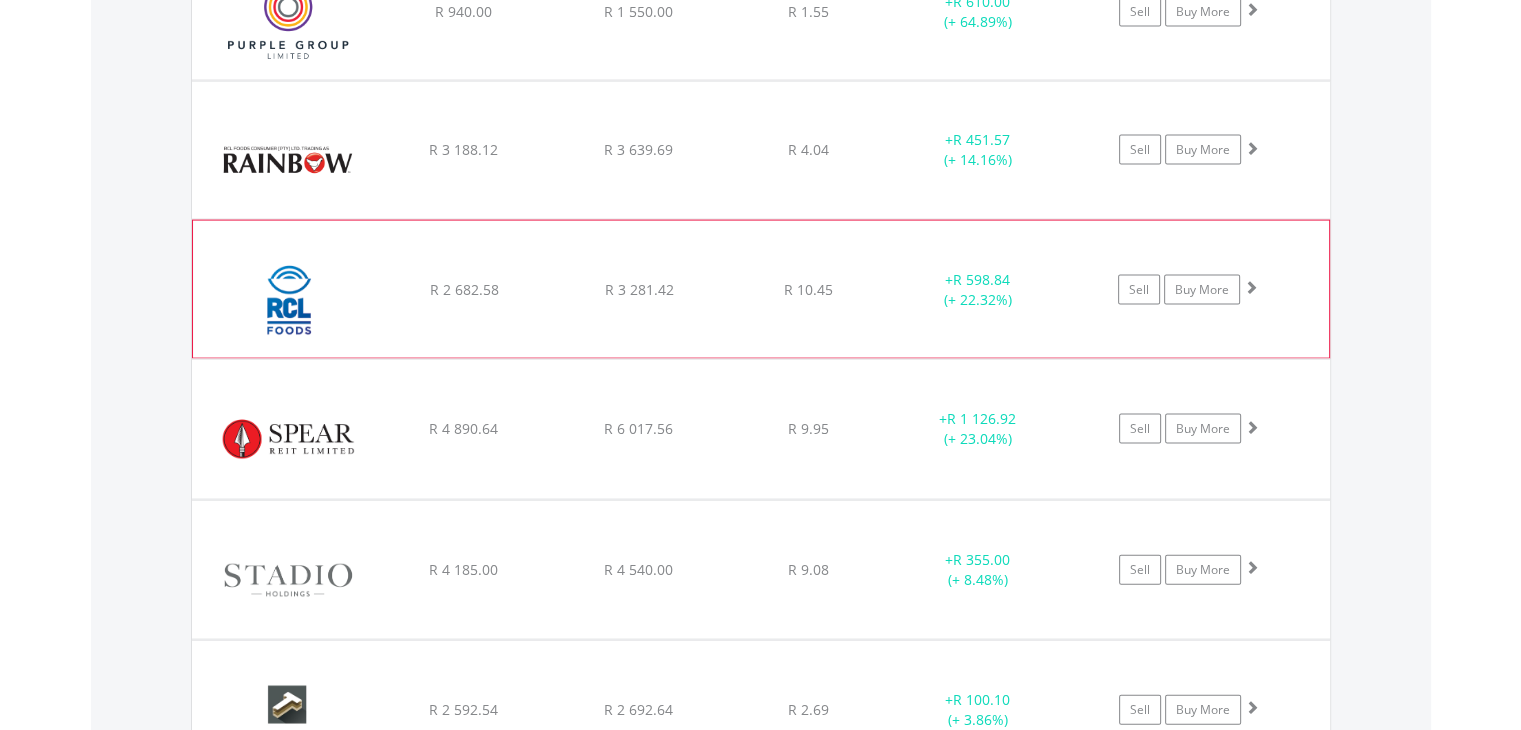 click on "﻿
RCL Foods Limited
R 2 682.58
R 3 281.42
R 10.45
+  R 598.84 (+ 22.32%)
Sell
Buy More" at bounding box center [761, -2530] 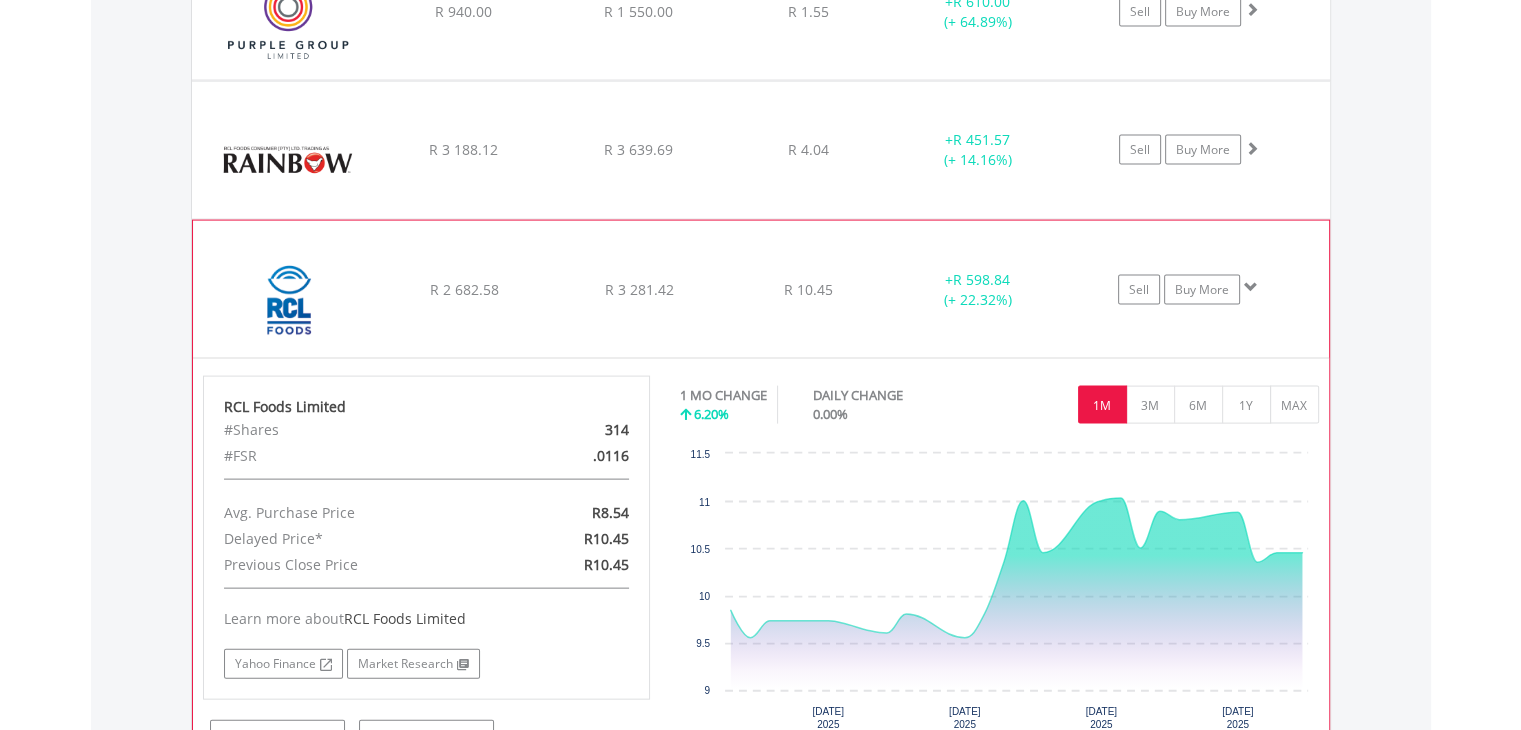 click on "﻿
RCL Foods Limited
R 2 682.58
R 3 281.42
R 10.45
+  R 598.84 (+ 22.32%)
Sell
Buy More" at bounding box center (761, -2530) 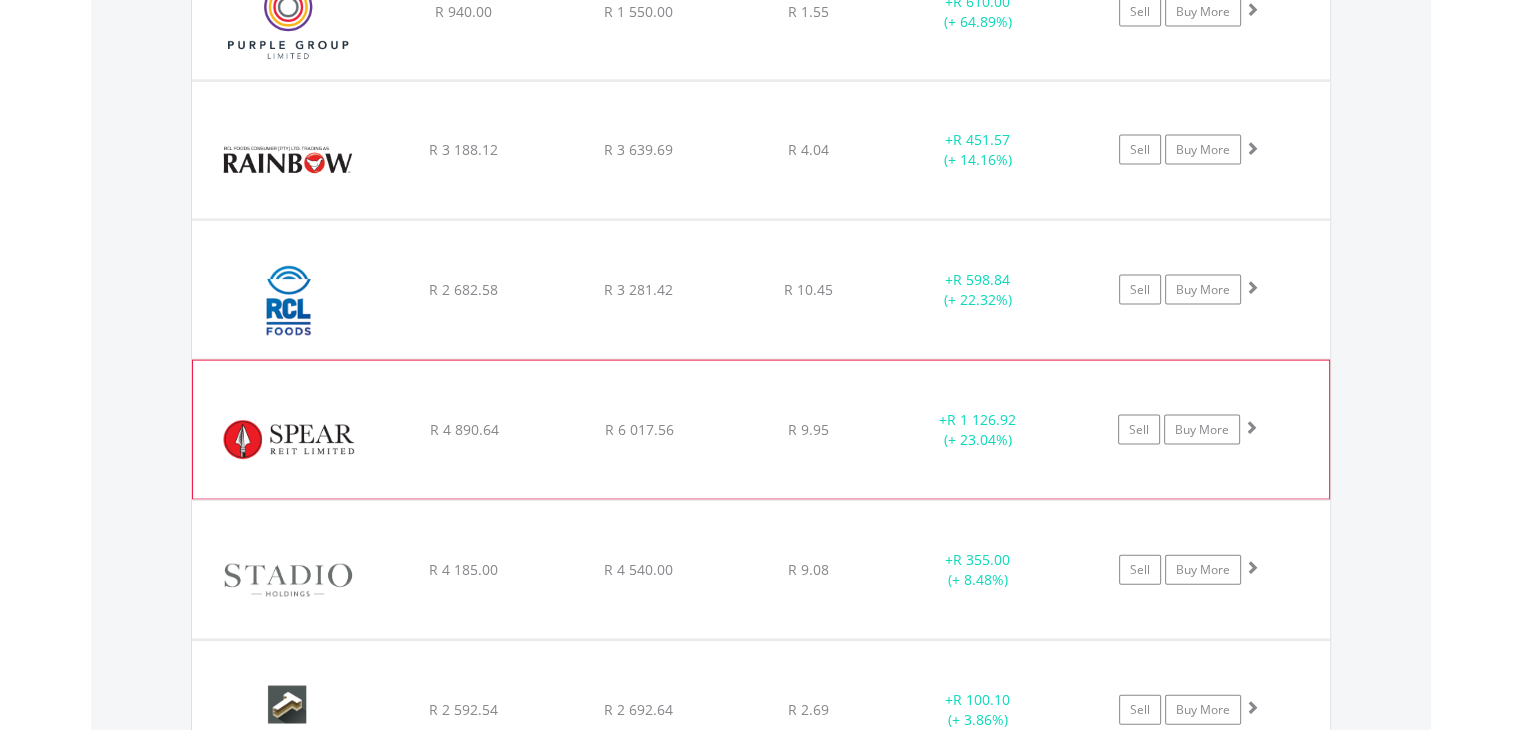 click on "R 6 017.56" at bounding box center [638, -2530] 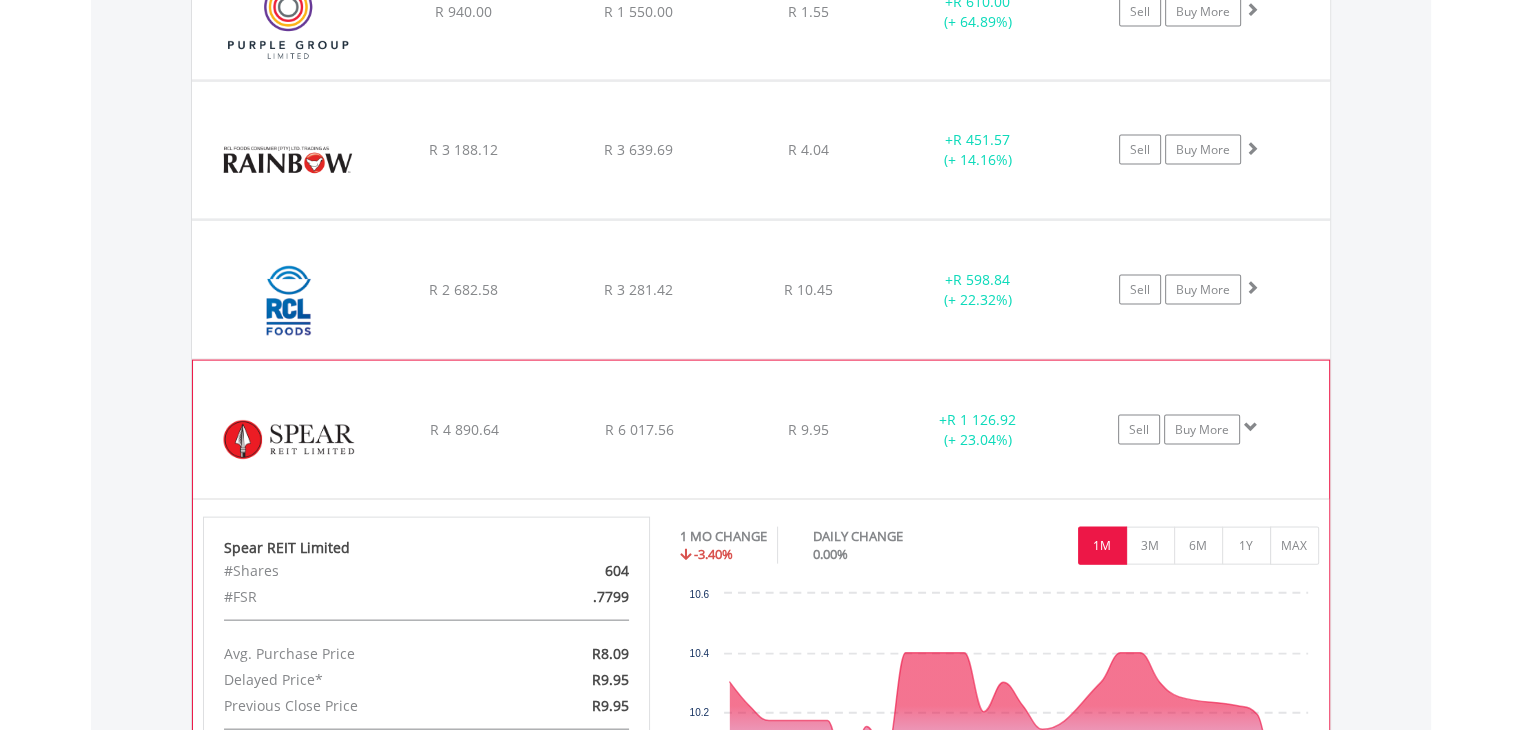 click on "R 6 017.56" at bounding box center [638, -2530] 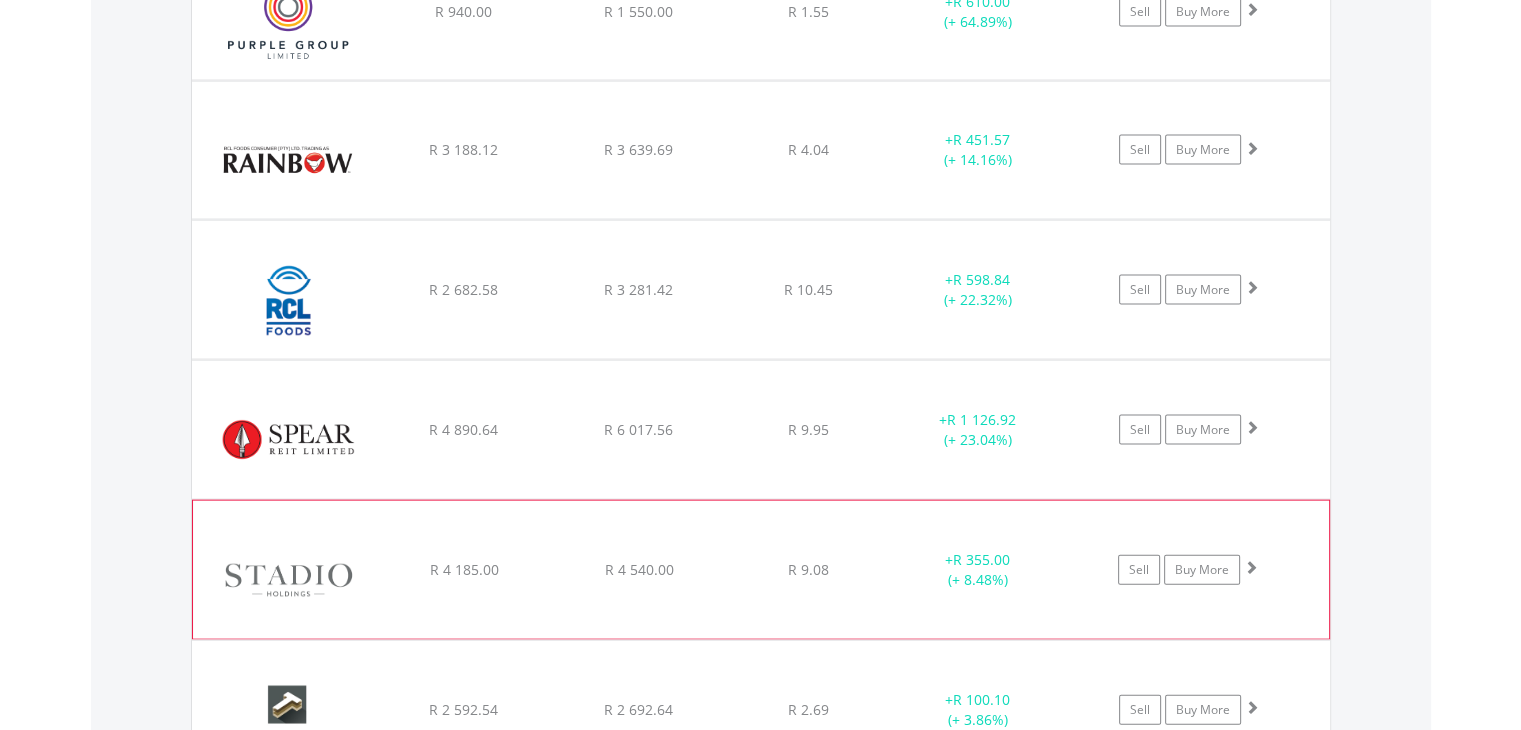 click on "﻿
Stadio Holdings Limited
R 4 185.00
R 4 540.00
R 9.08
+  R 355.00 (+ 8.48%)
Sell
Buy More" at bounding box center (761, -2530) 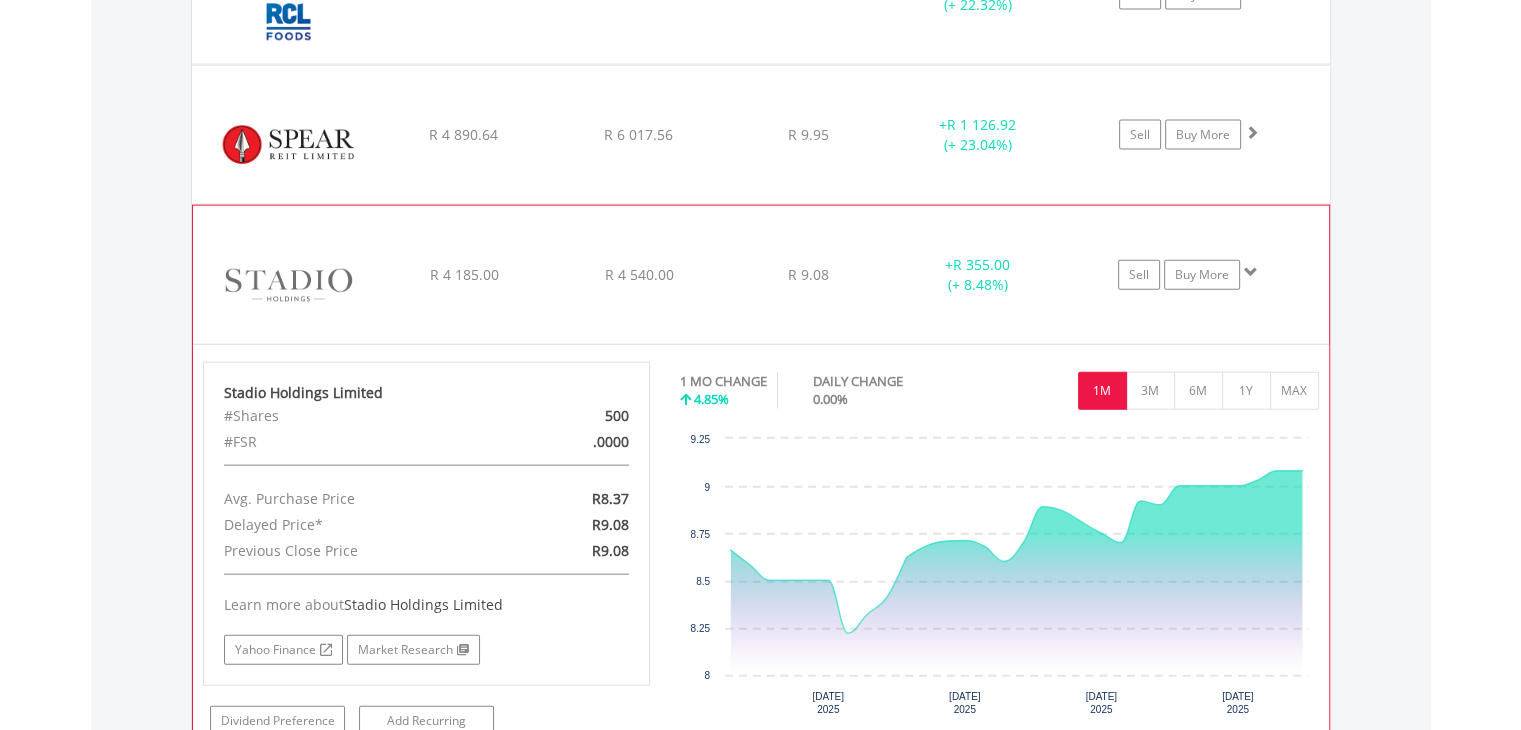scroll, scrollTop: 4521, scrollLeft: 0, axis: vertical 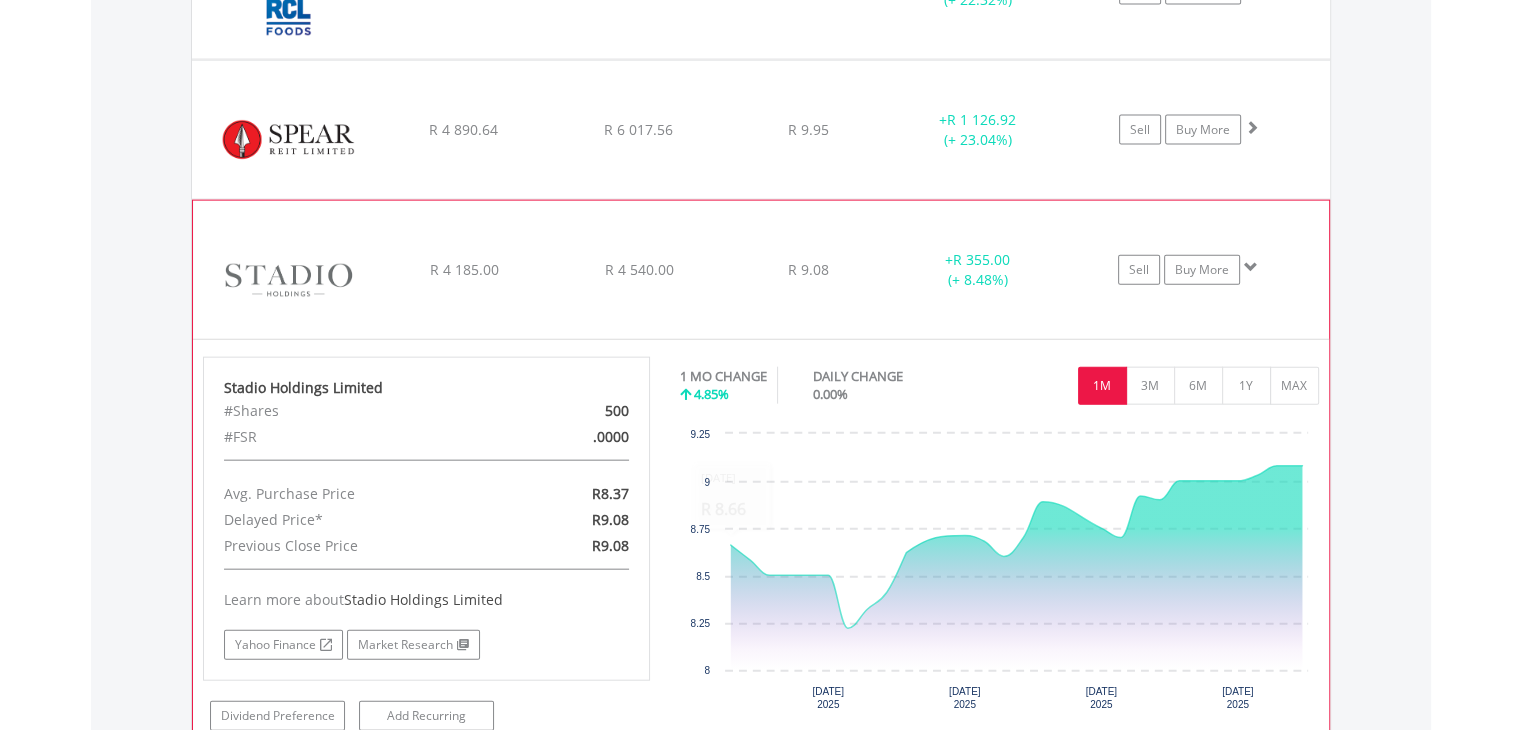 click on "﻿
Stadio Holdings Limited
R 4 185.00
R 4 540.00
R 9.08
+  R 355.00 (+ 8.48%)
Sell
Buy More" at bounding box center (761, -2830) 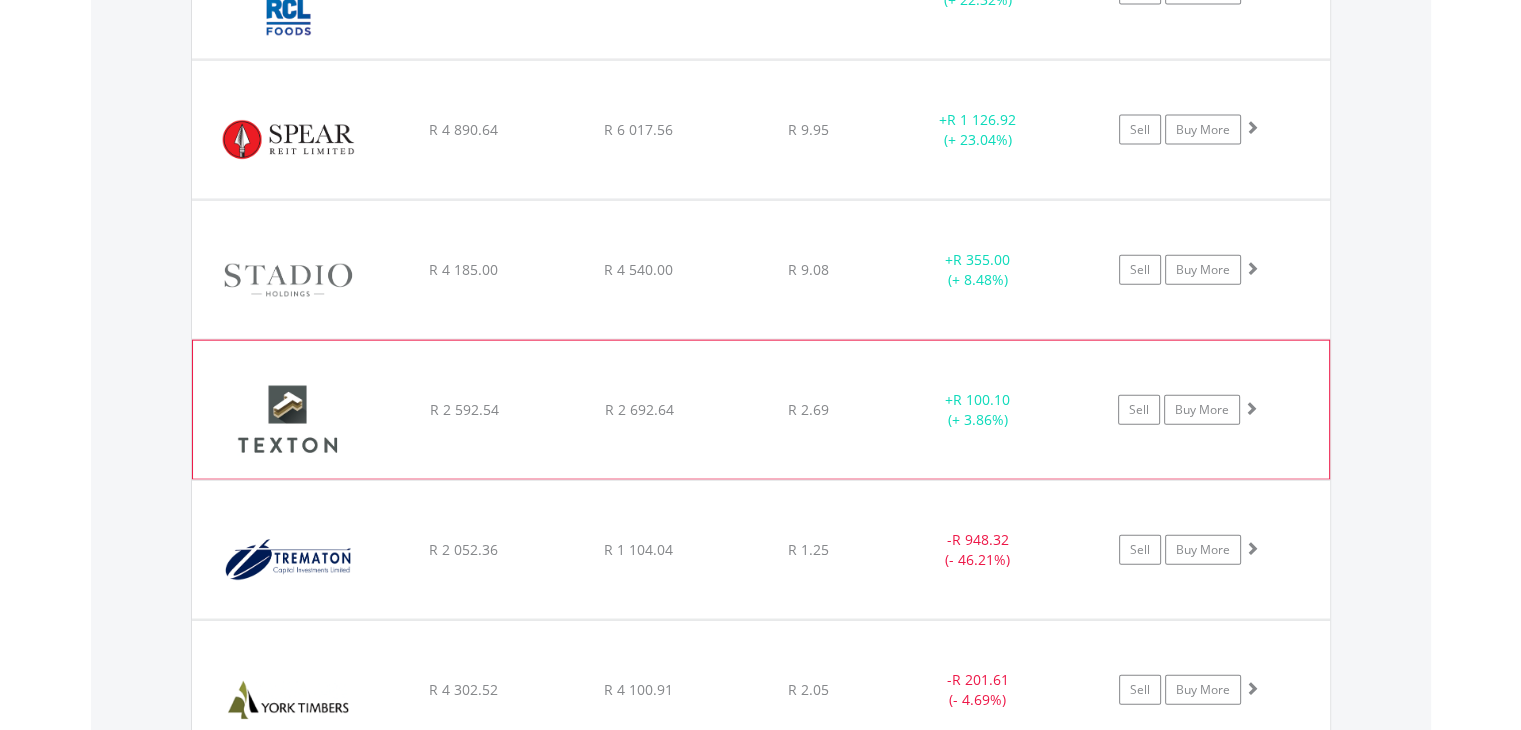 drag, startPoint x: 716, startPoint y: 390, endPoint x: 718, endPoint y: 380, distance: 10.198039 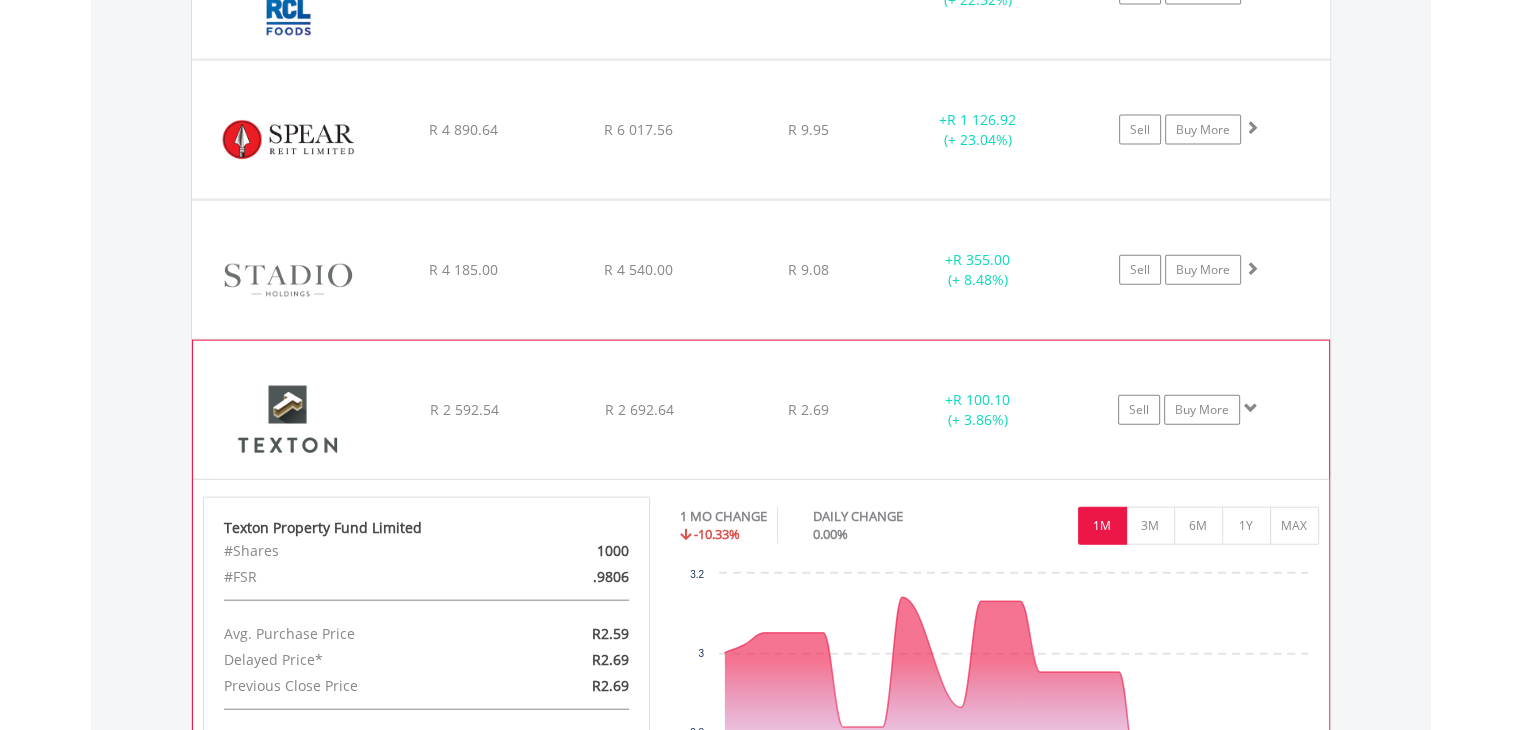 click on "﻿
Texton Property Fund Limited
R 2 592.54
R 2 692.64
R 2.69
+  R 100.10 (+ 3.86%)
Sell
Buy More" at bounding box center (761, -2830) 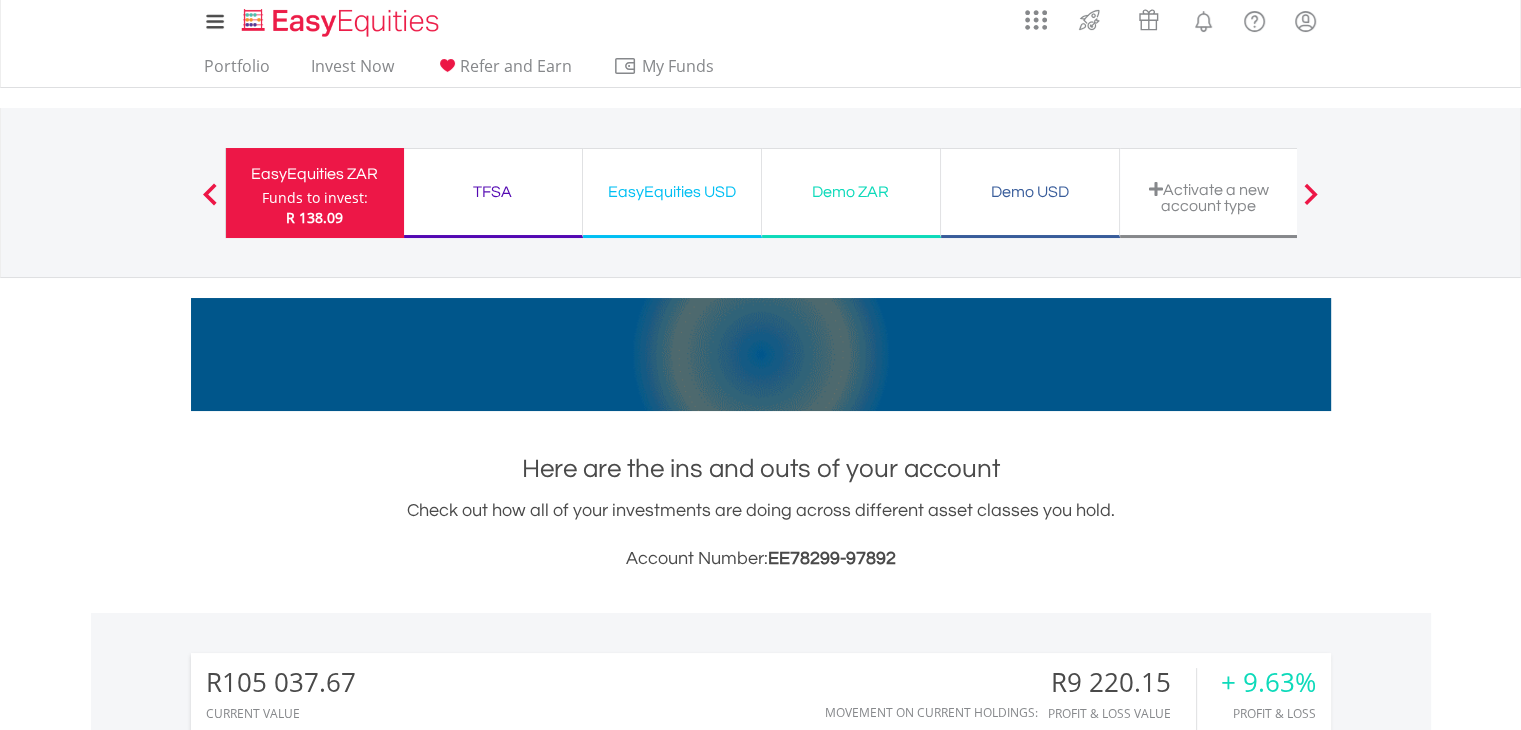 scroll, scrollTop: 0, scrollLeft: 0, axis: both 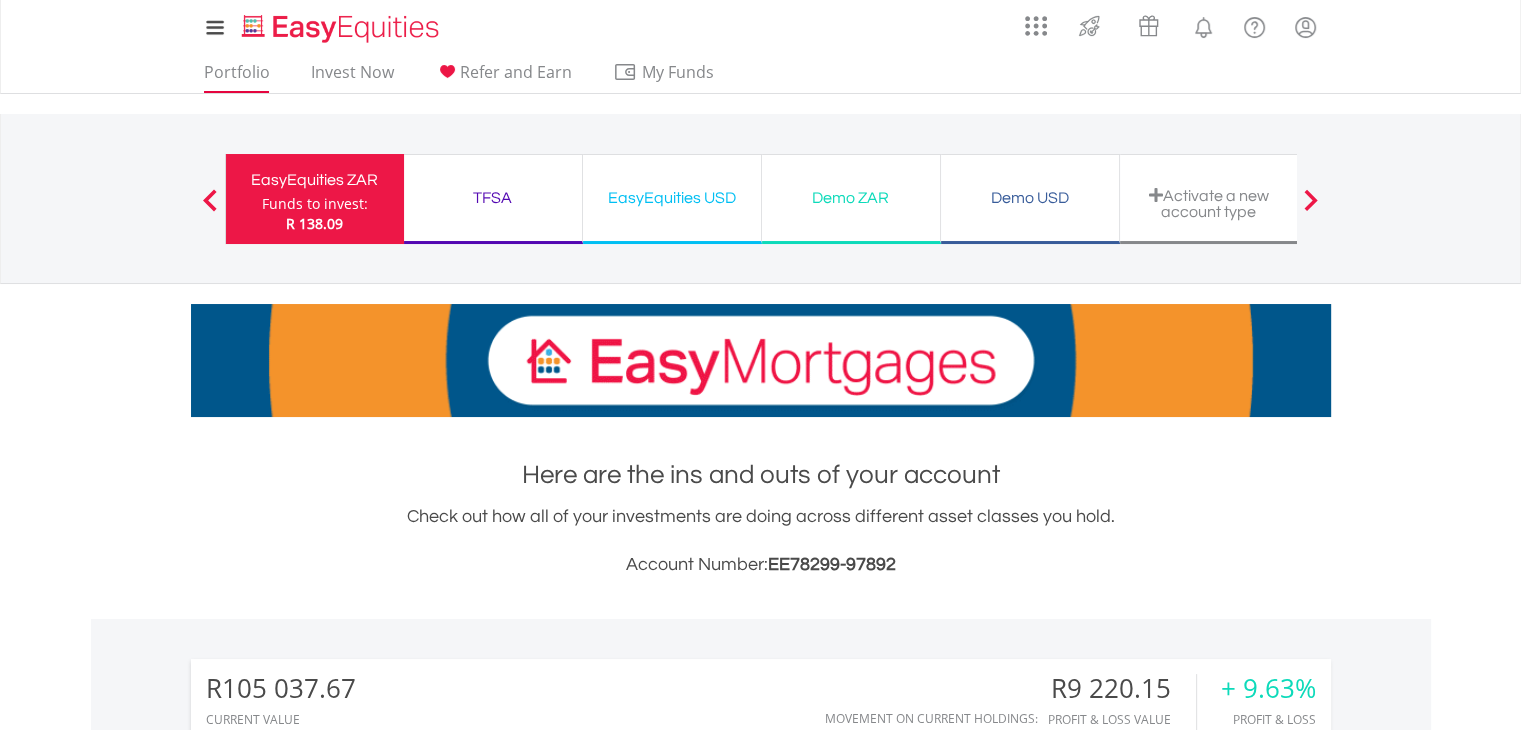 click on "Portfolio" at bounding box center (237, 77) 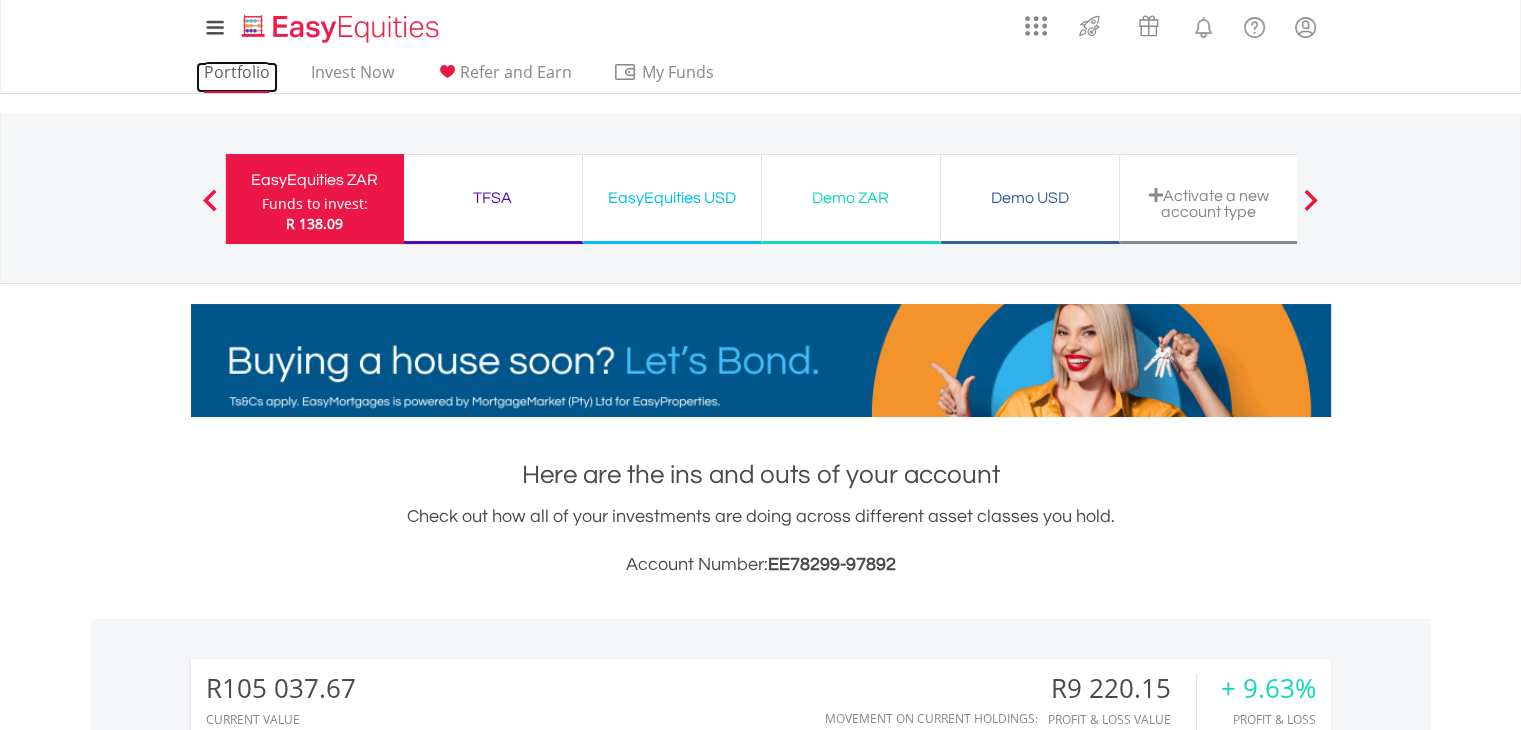click on "Portfolio" at bounding box center [237, 77] 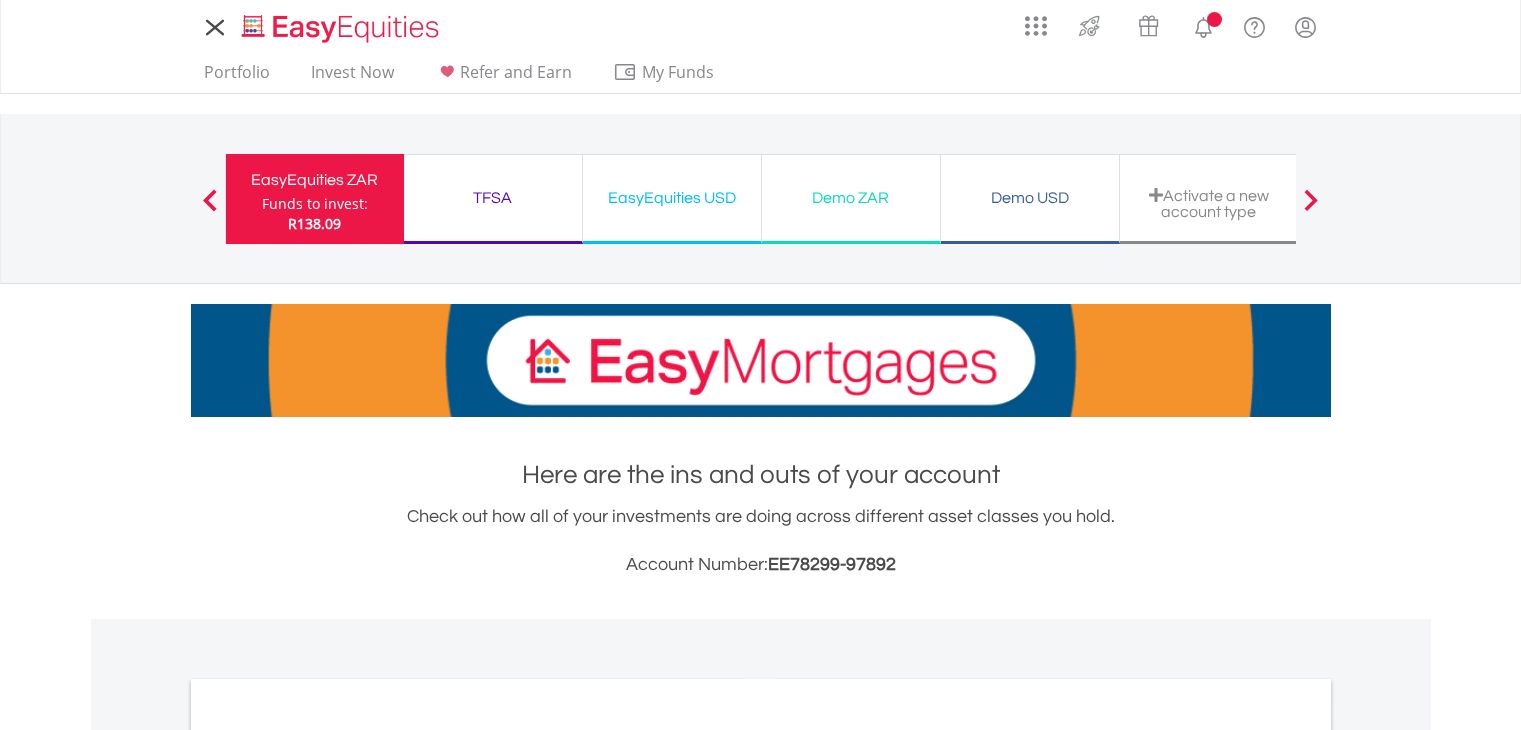 scroll, scrollTop: 0, scrollLeft: 0, axis: both 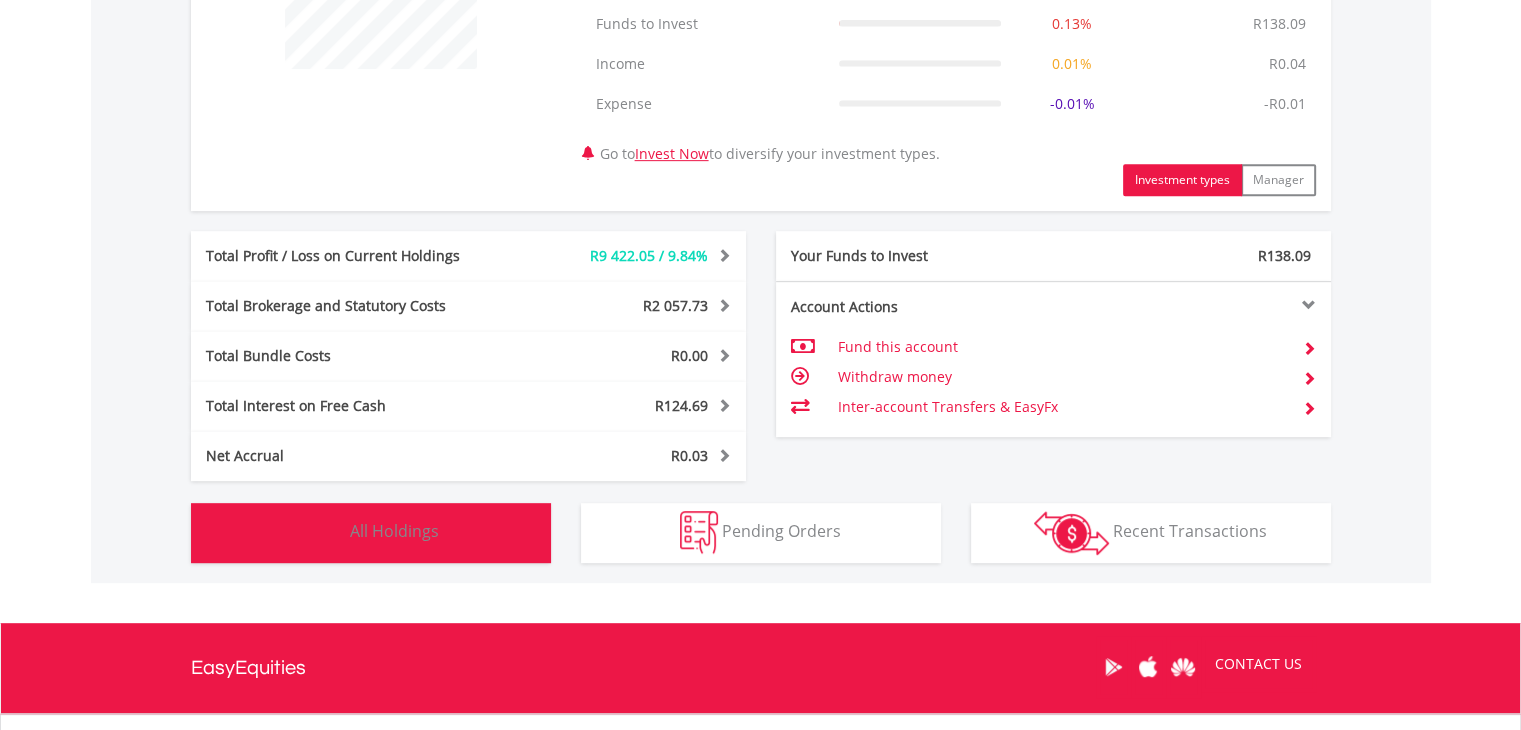 click on "All Holdings" at bounding box center (394, 531) 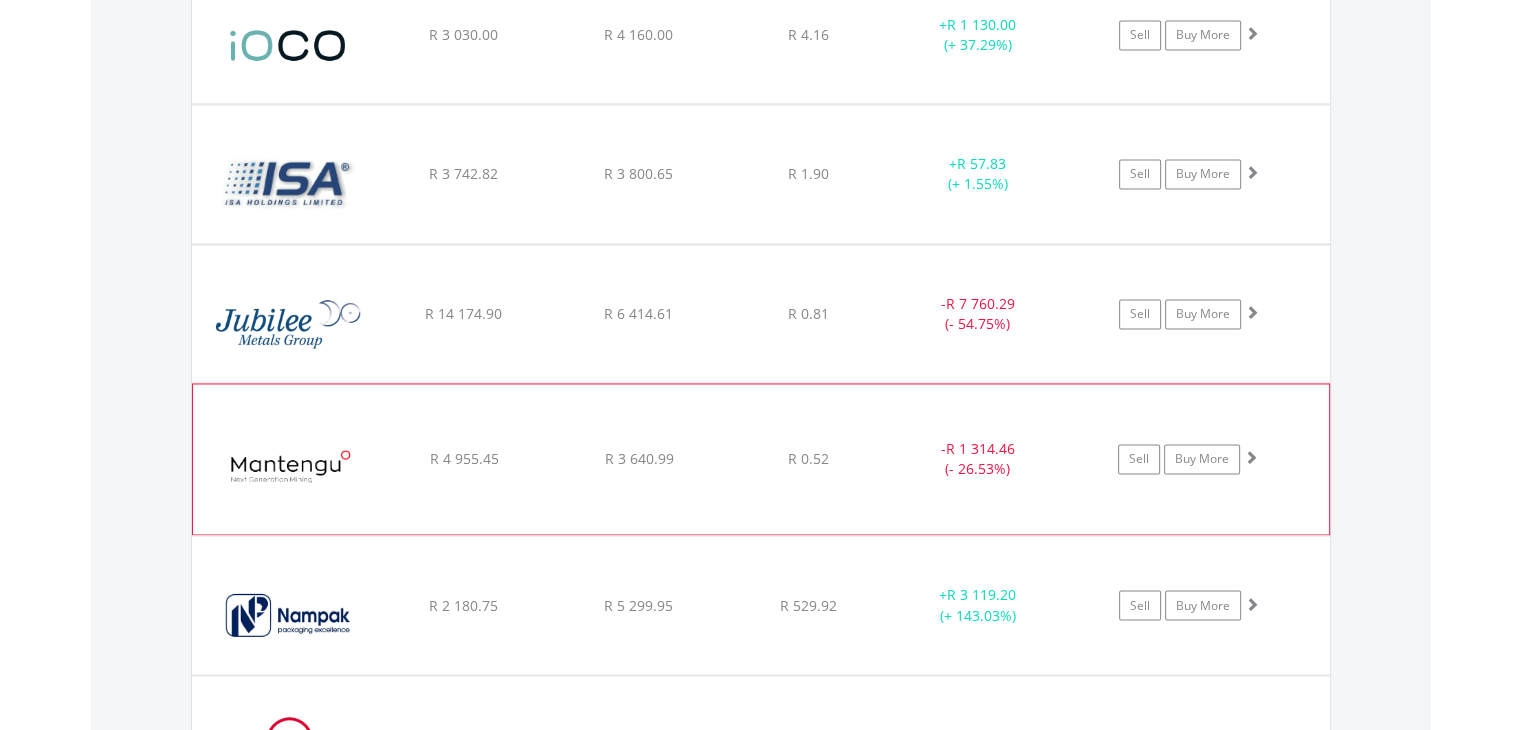 scroll, scrollTop: 3421, scrollLeft: 0, axis: vertical 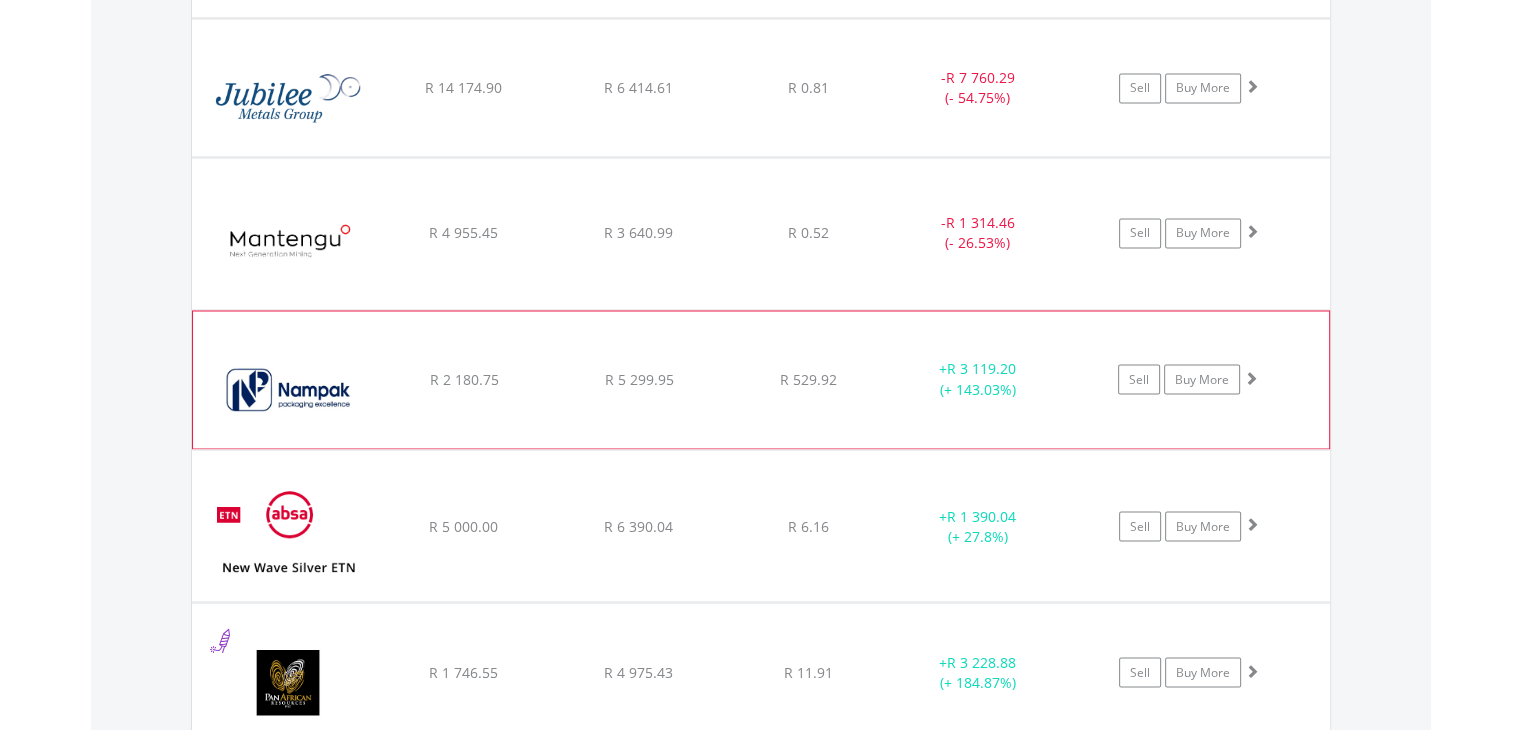 click on "﻿
Nampak Limited
R 2 180.75
R 5 299.95
R 529.92
+  R 3 119.20 (+ 143.03%)
Sell
Buy More" at bounding box center (761, -1730) 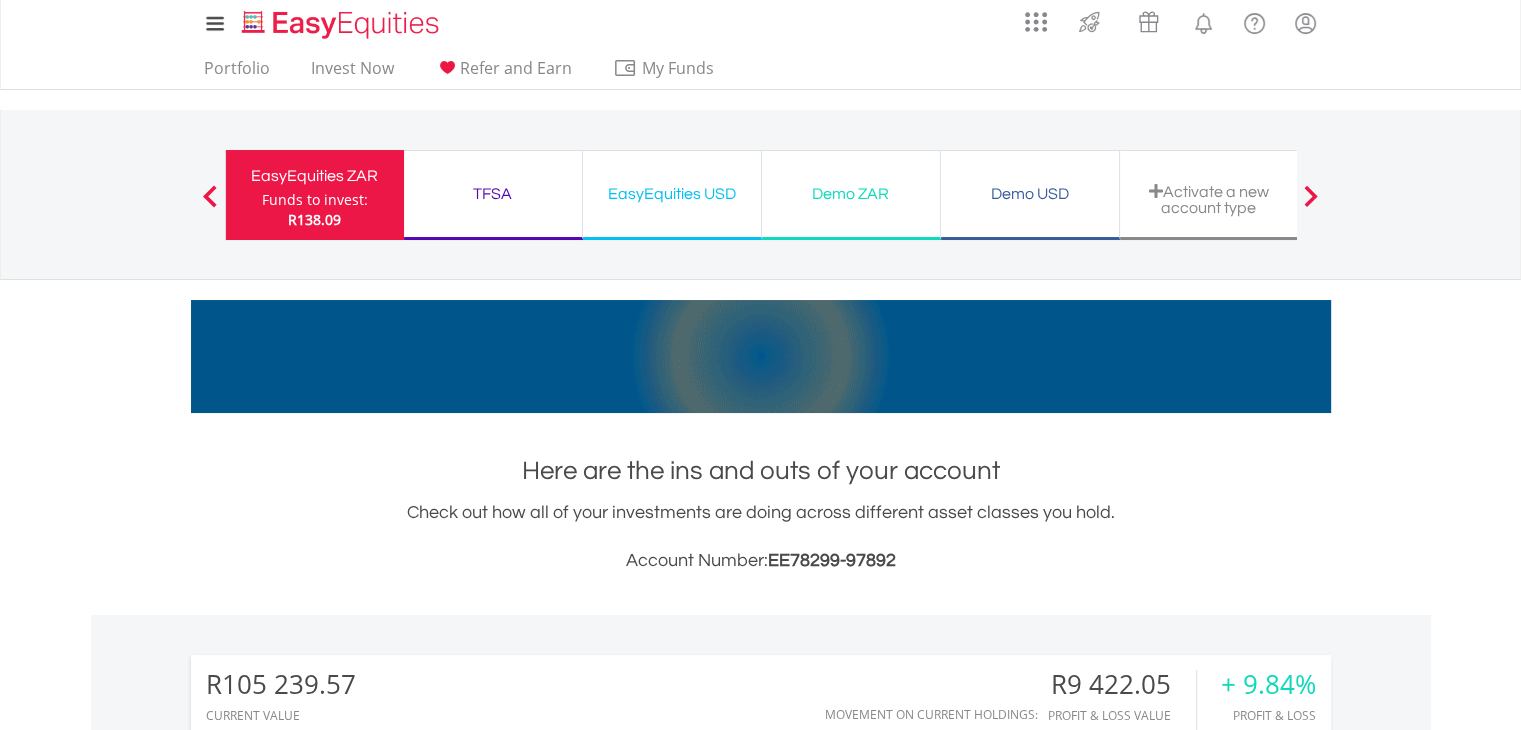scroll, scrollTop: 0, scrollLeft: 0, axis: both 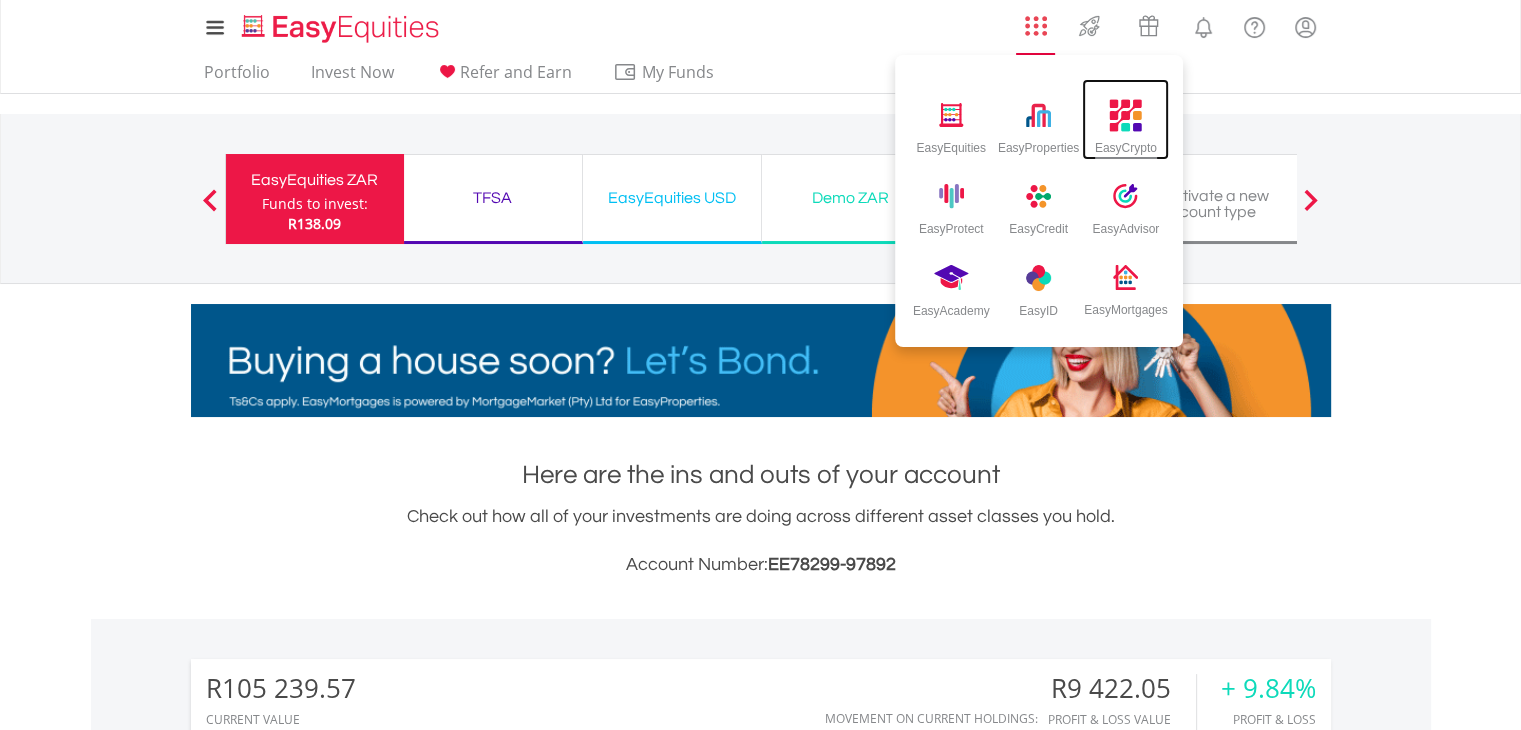 click at bounding box center [1126, 115] 